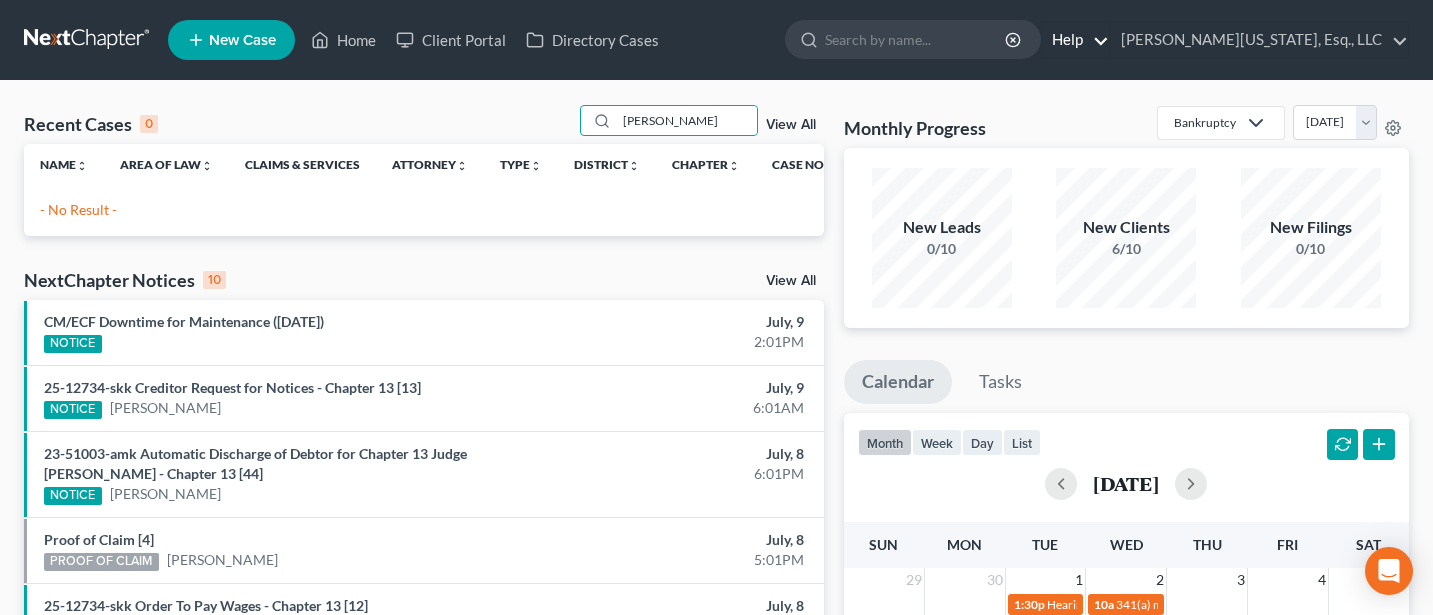 scroll, scrollTop: 0, scrollLeft: 0, axis: both 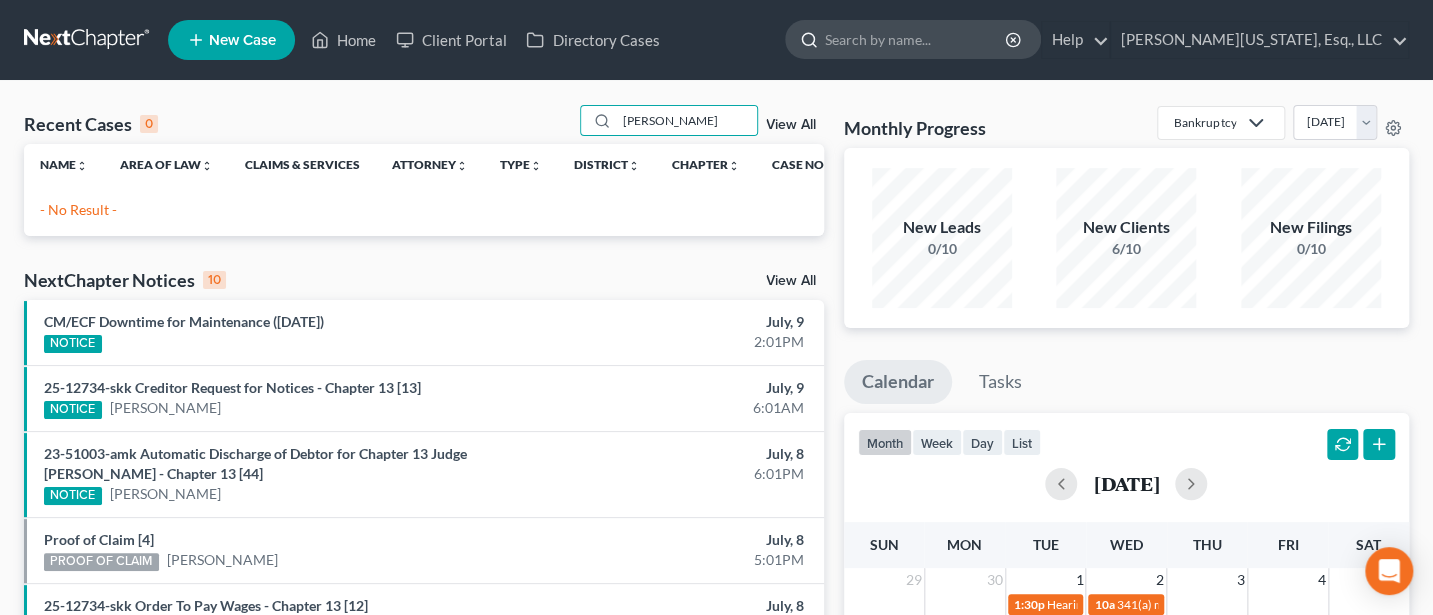 click at bounding box center [916, 39] 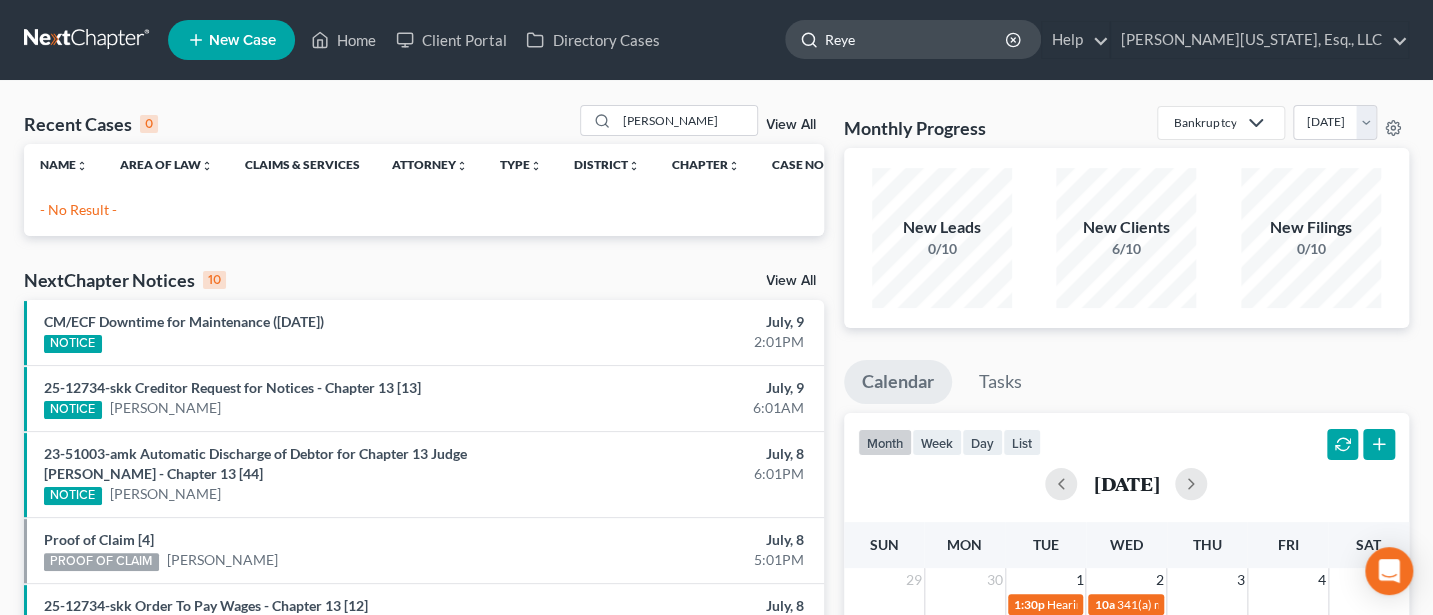 type on "[PERSON_NAME]" 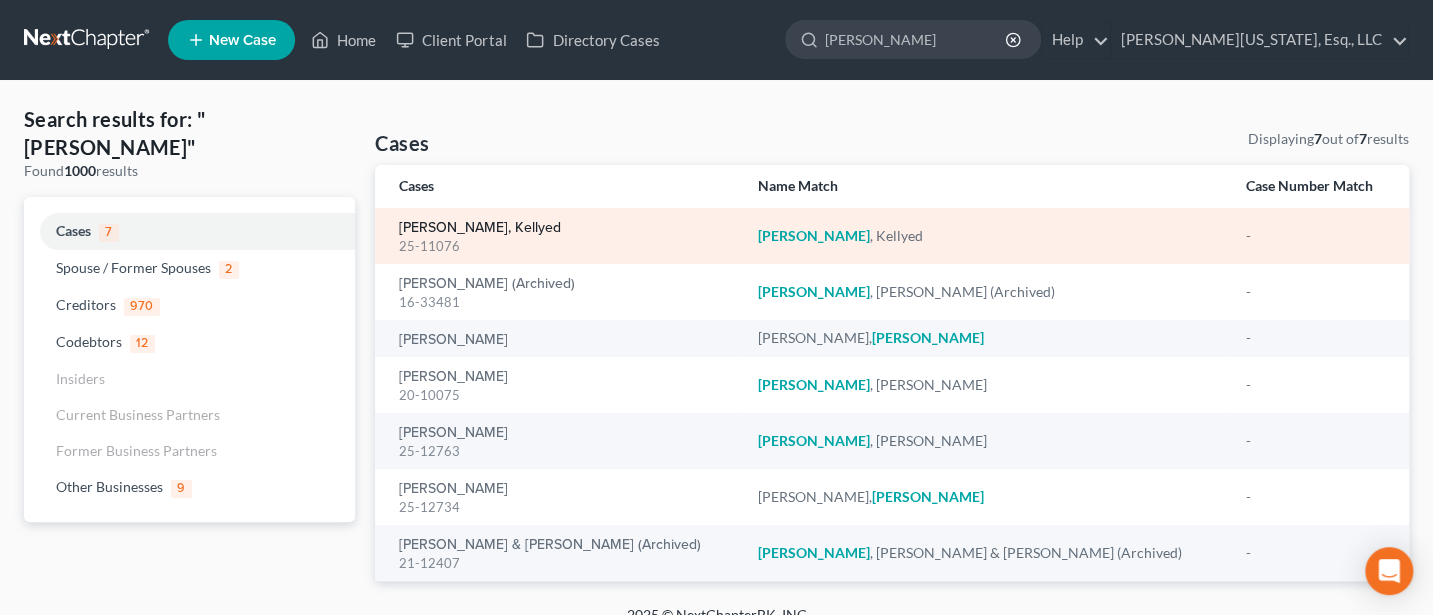click on "[PERSON_NAME], Kellyed" at bounding box center (480, 228) 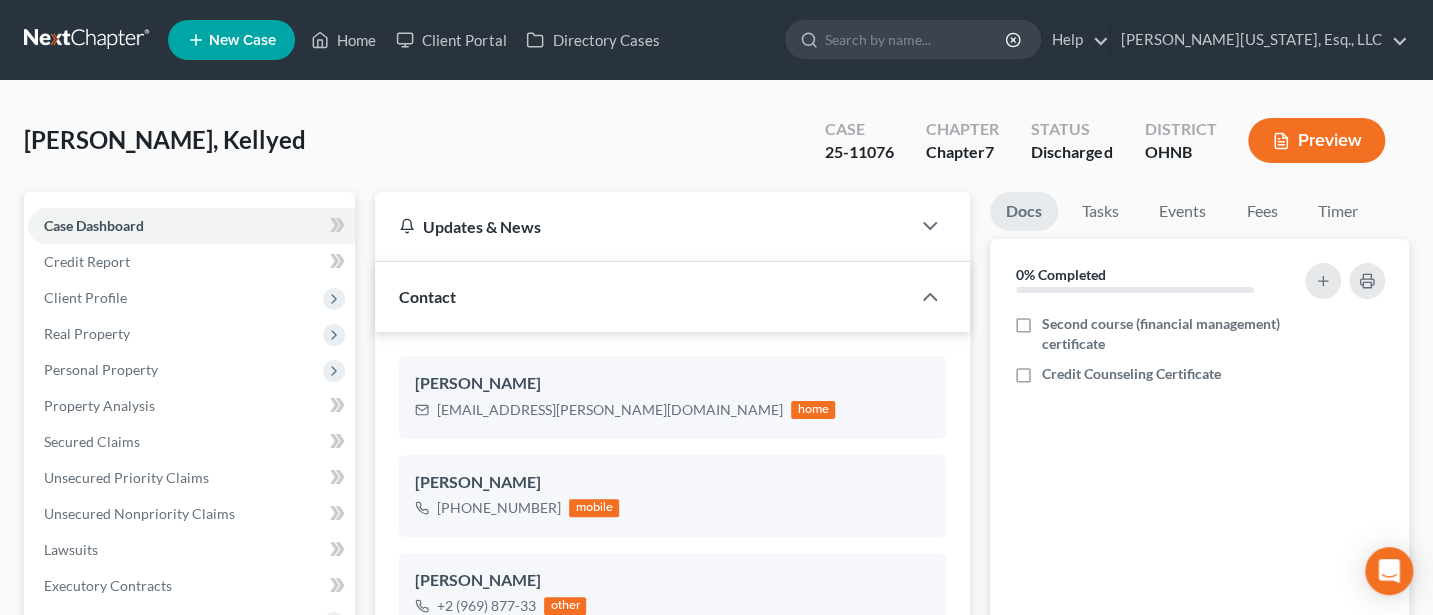scroll, scrollTop: 627, scrollLeft: 0, axis: vertical 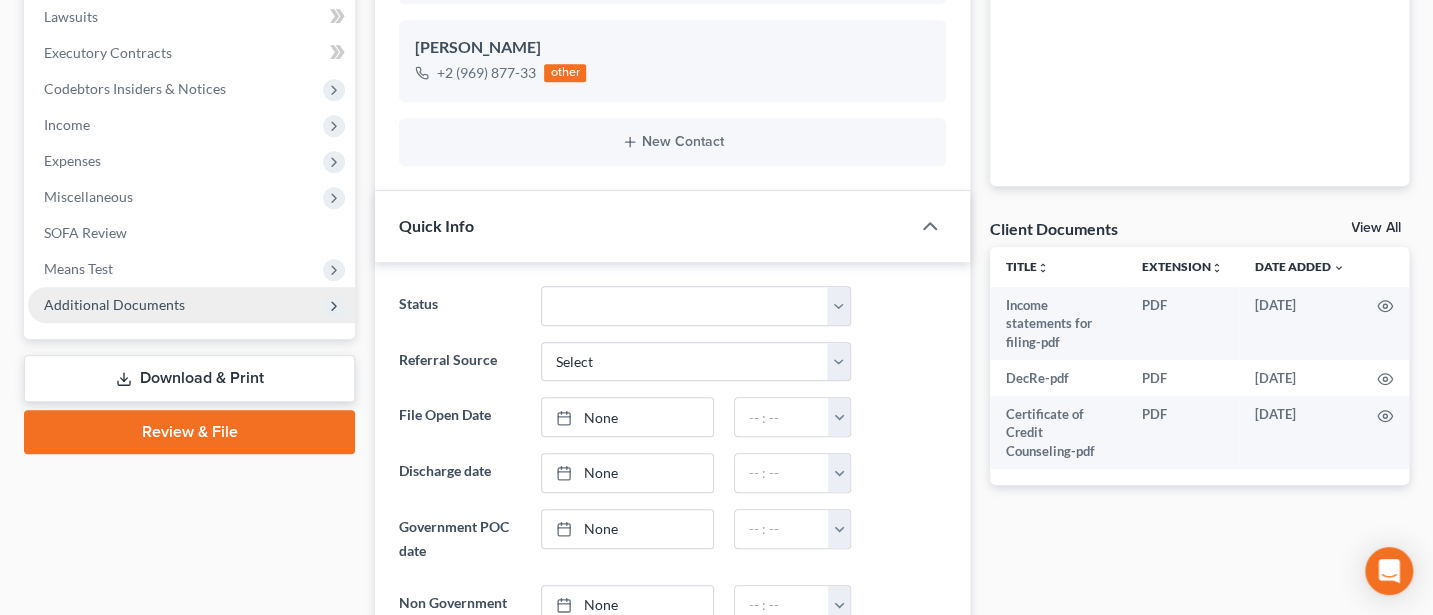 click on "Additional Documents" at bounding box center (191, 305) 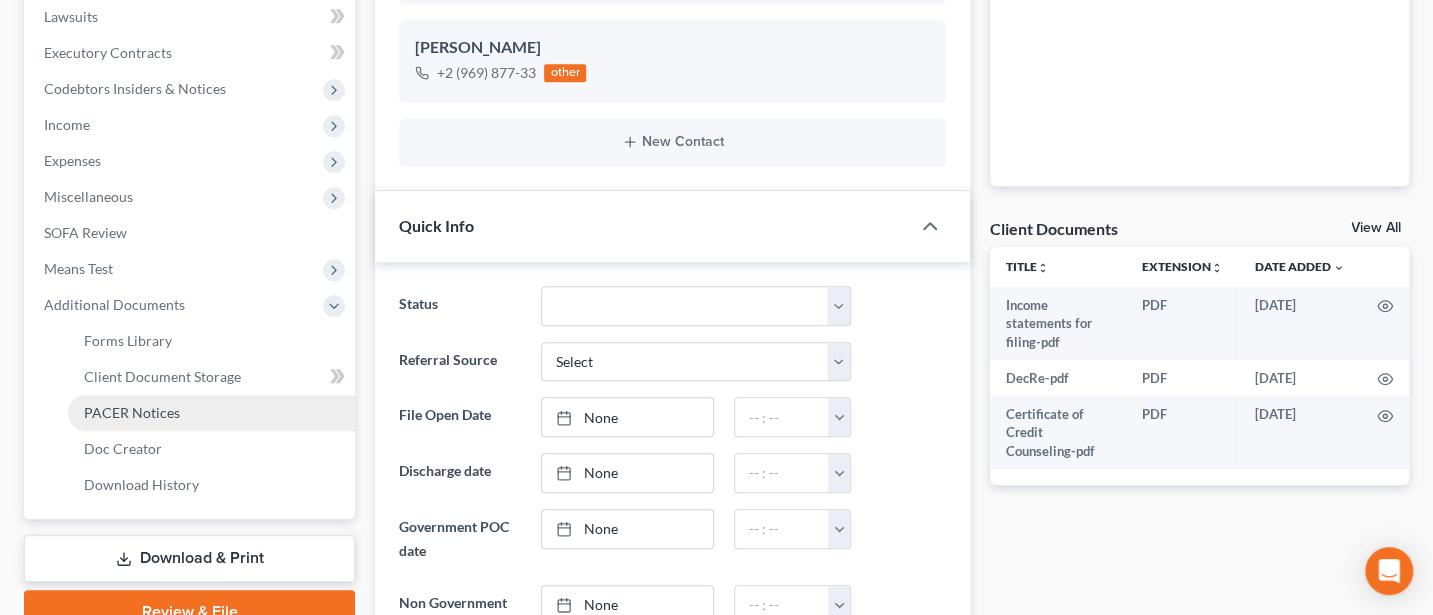 click on "PACER Notices" at bounding box center (132, 412) 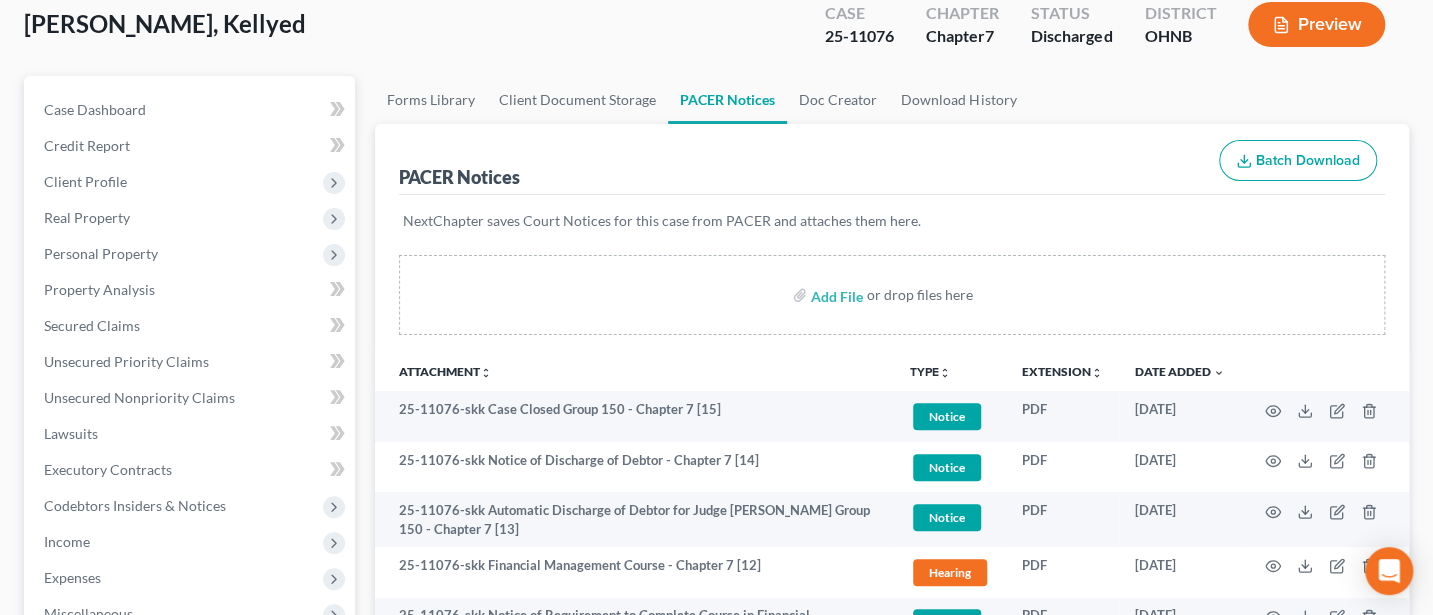 scroll, scrollTop: 0, scrollLeft: 0, axis: both 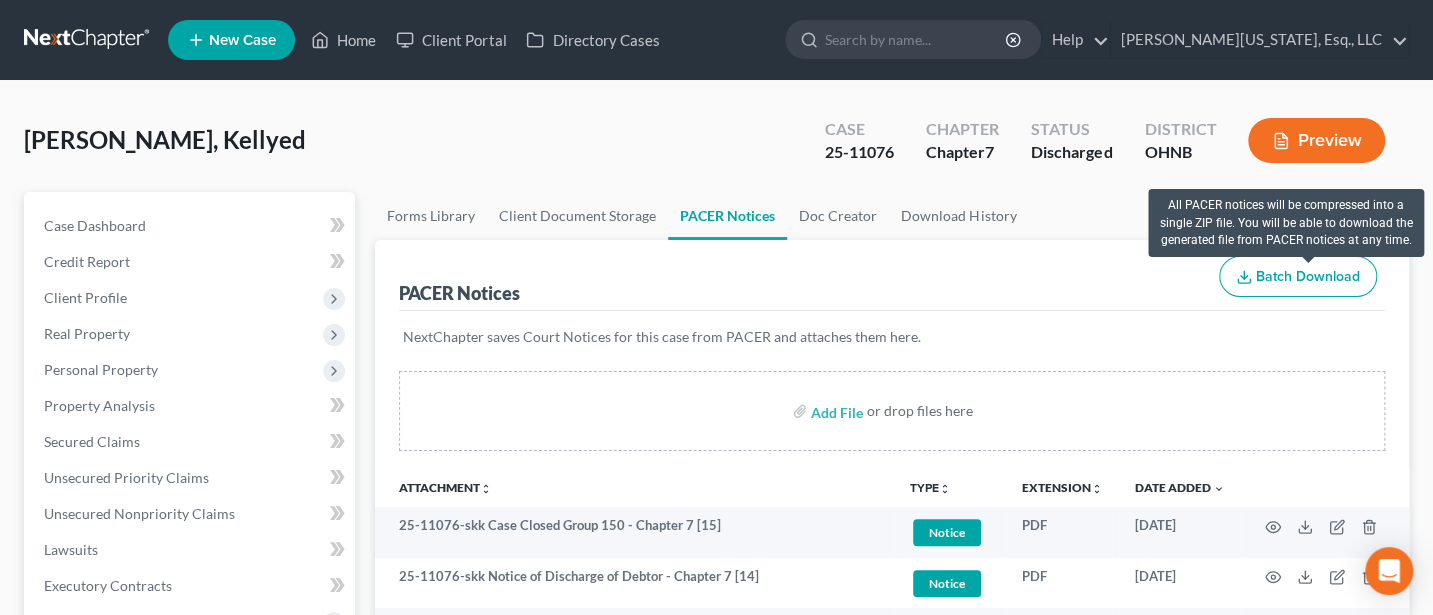 click on "Batch Download" at bounding box center [1308, 276] 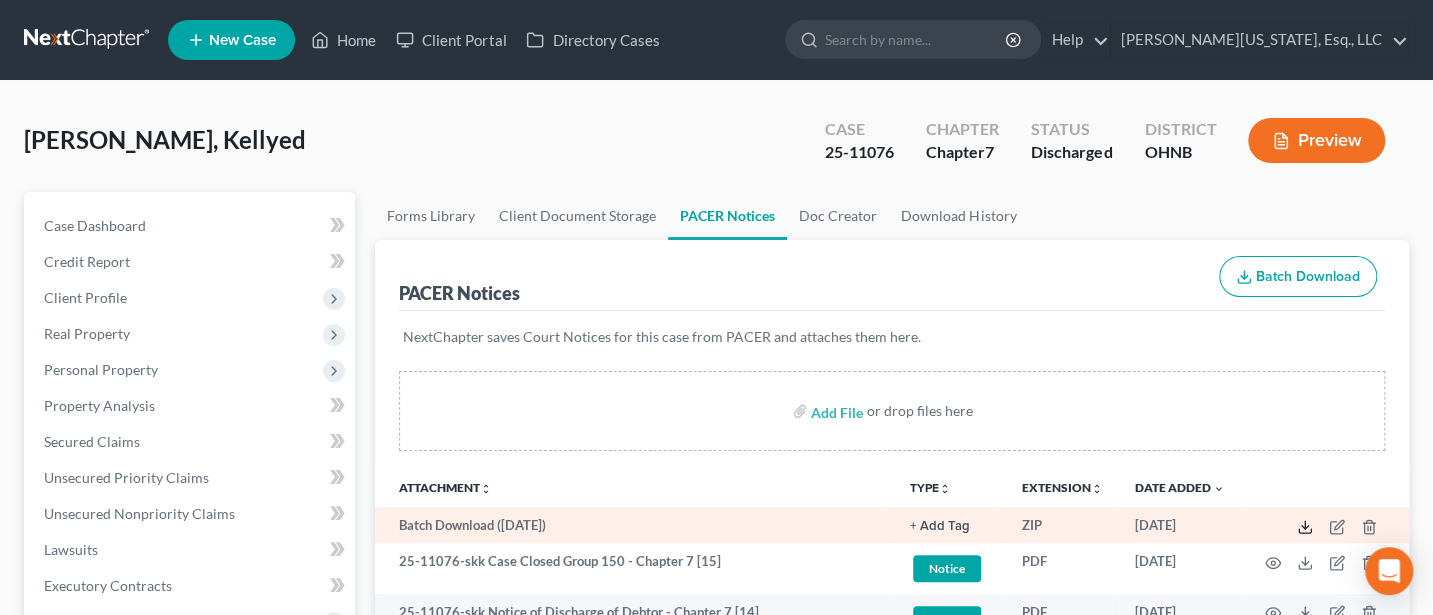 click 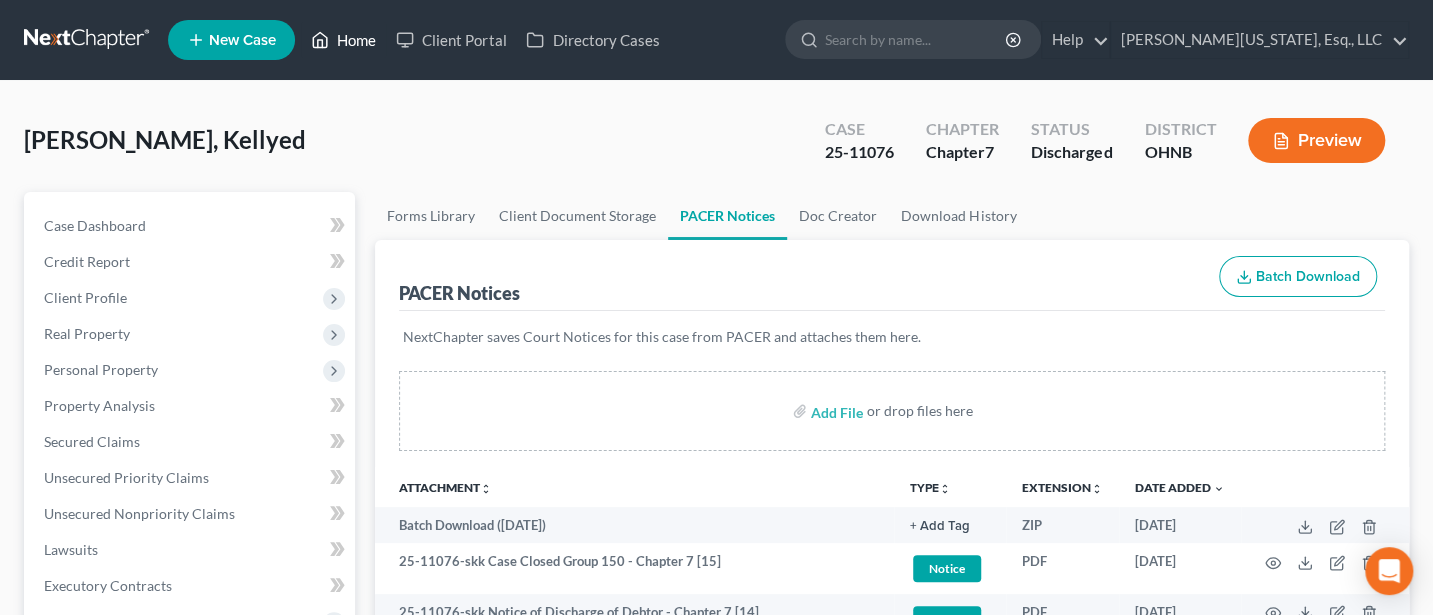 click on "Home" at bounding box center (343, 40) 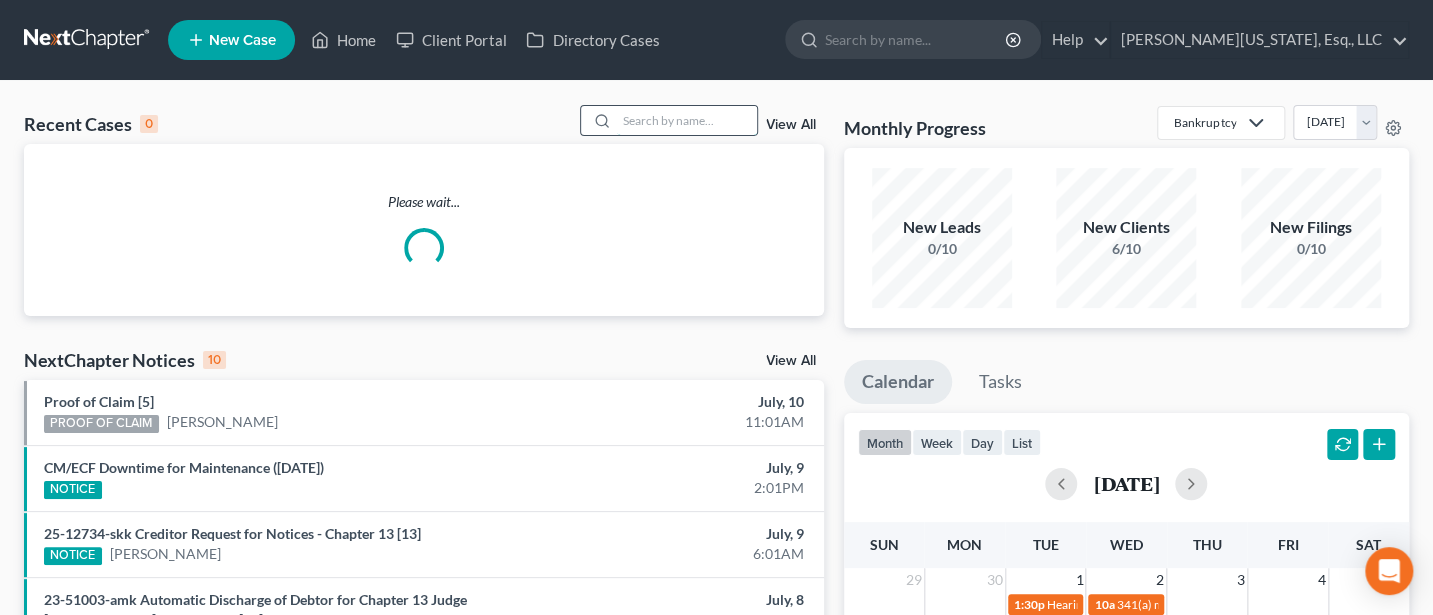 click at bounding box center (687, 120) 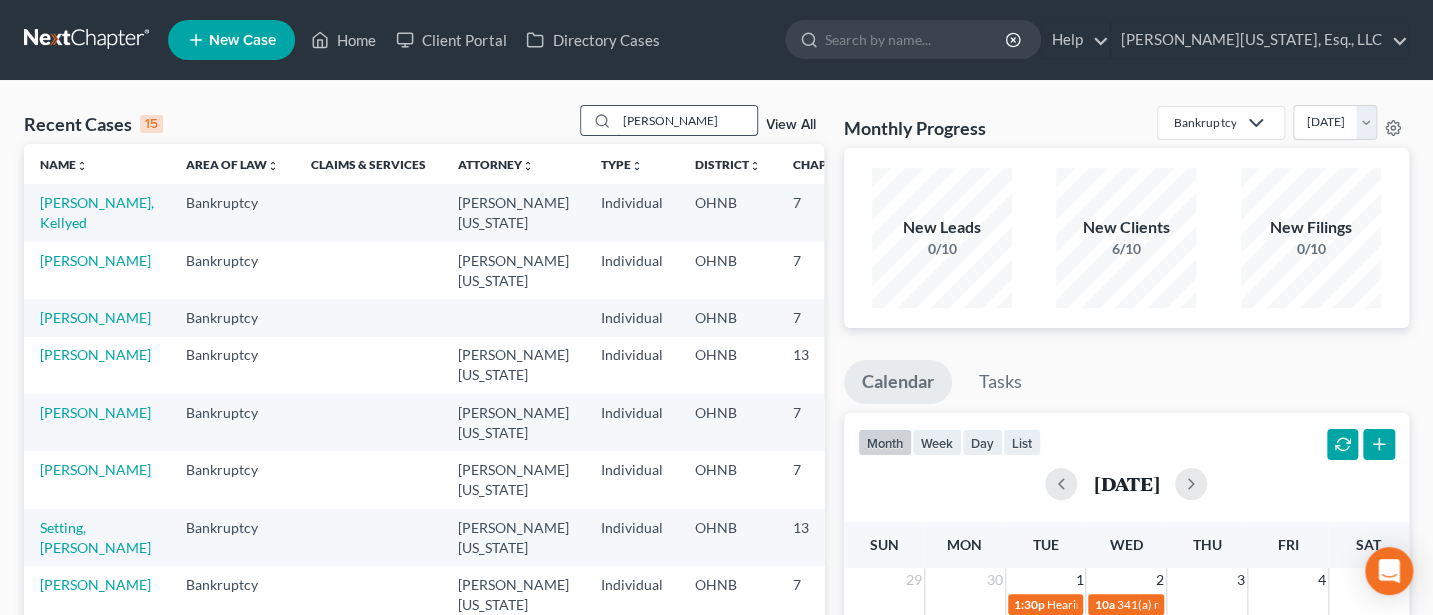 type on "[PERSON_NAME]" 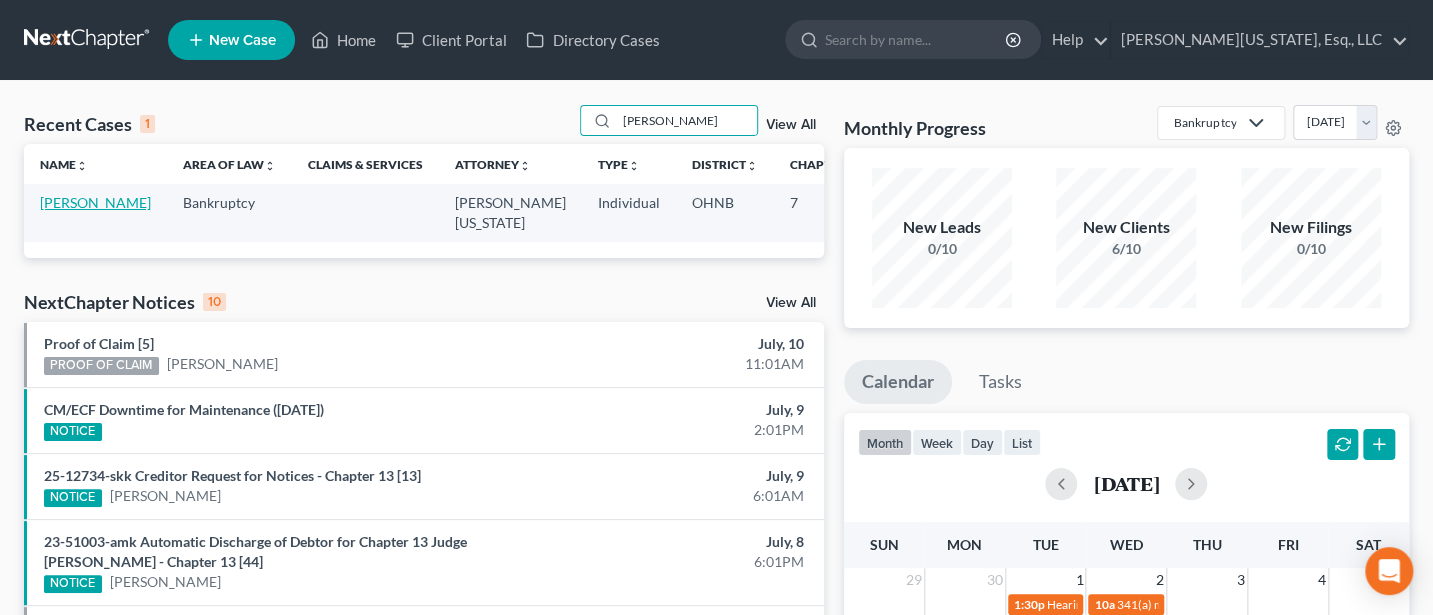 click on "[PERSON_NAME]" at bounding box center [95, 202] 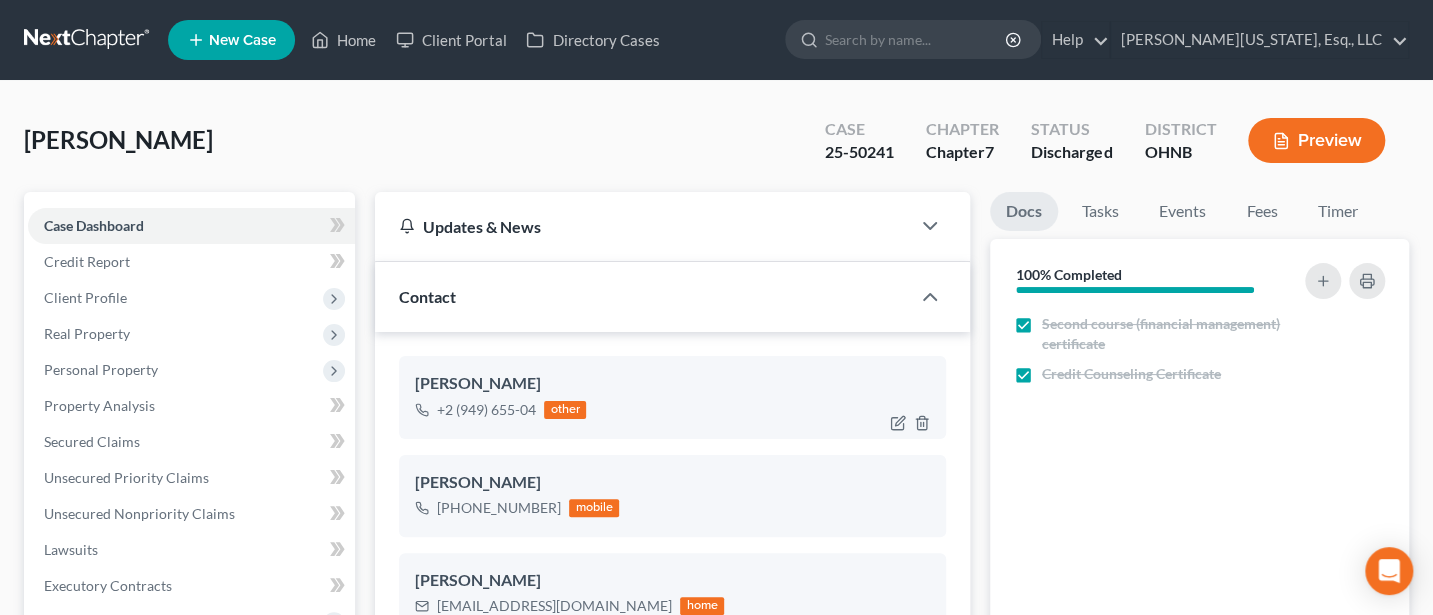 scroll, scrollTop: 734, scrollLeft: 0, axis: vertical 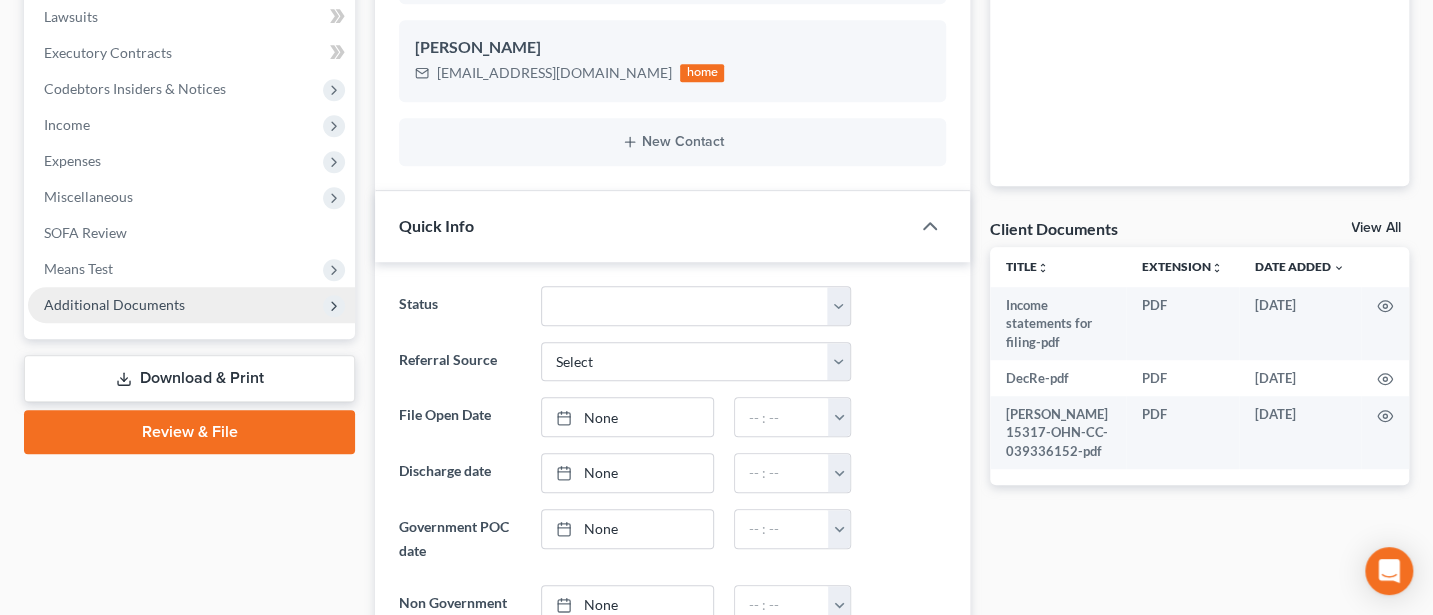click on "Additional Documents" at bounding box center [114, 304] 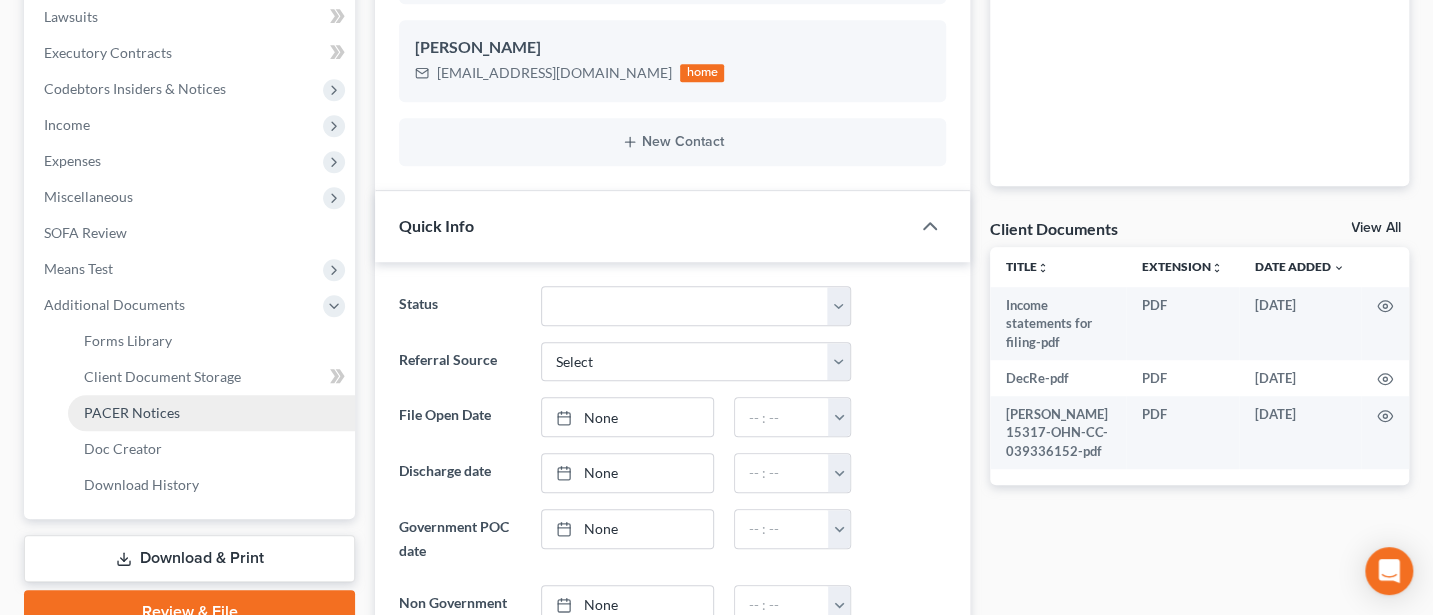 click on "PACER Notices" at bounding box center (132, 412) 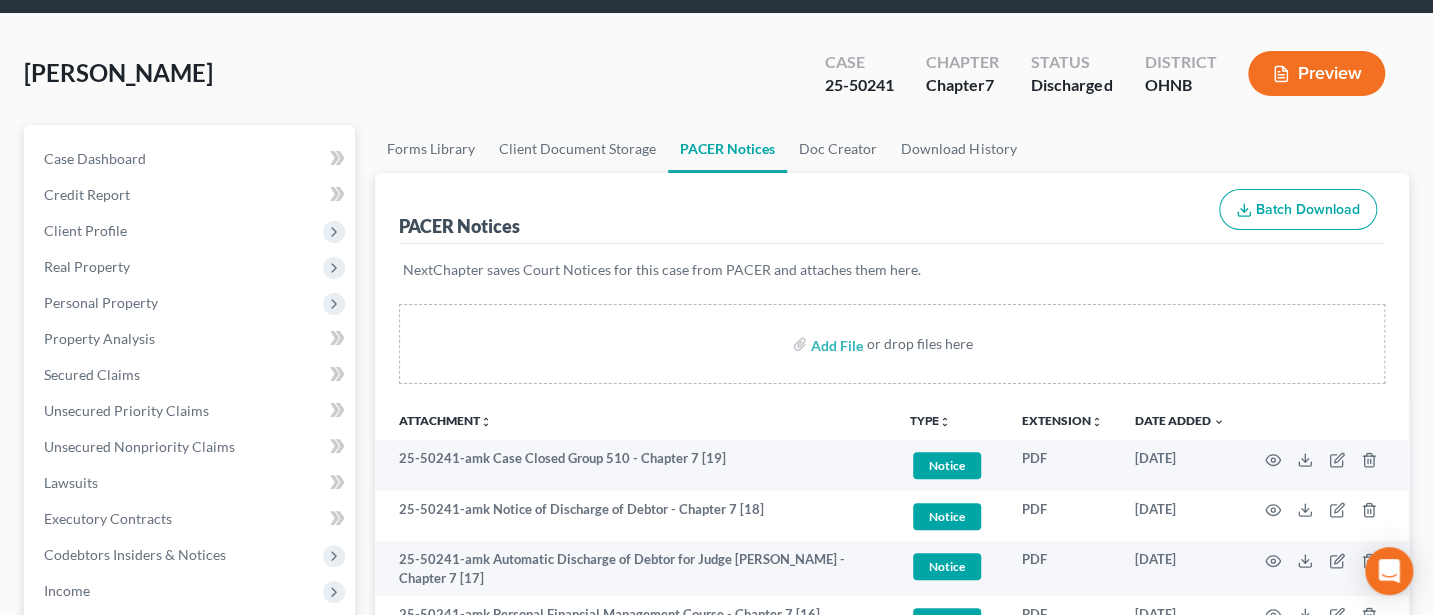 scroll, scrollTop: 0, scrollLeft: 0, axis: both 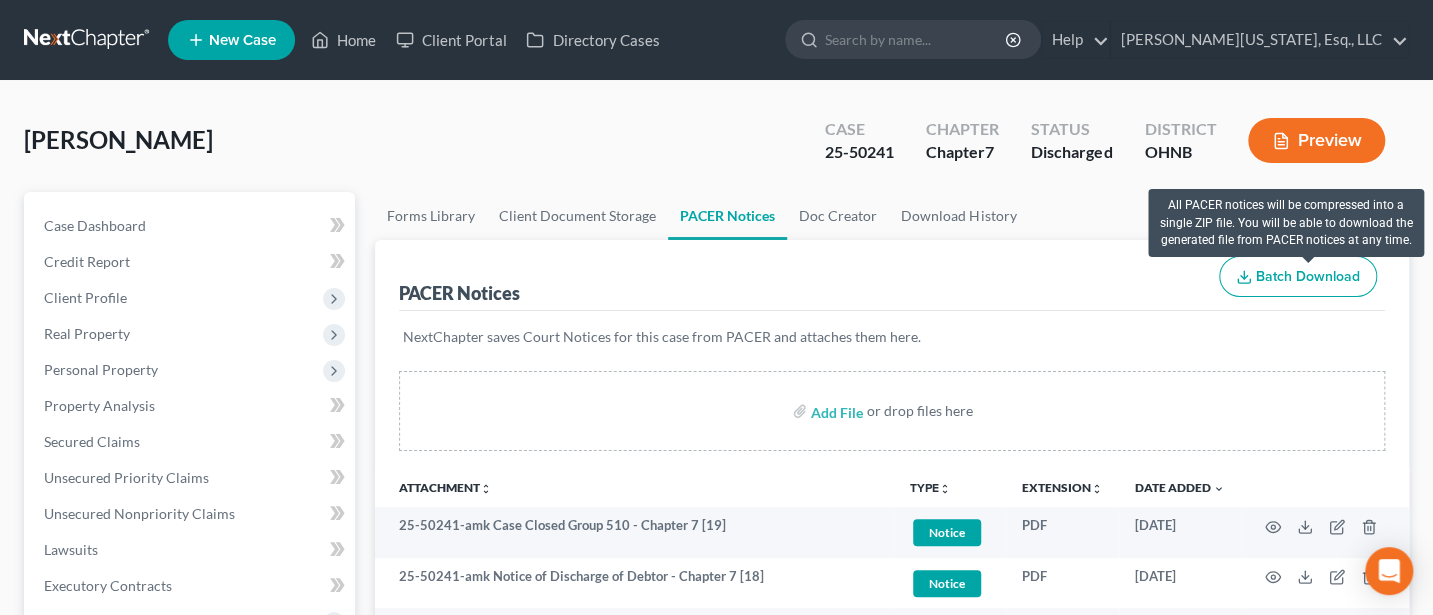 click on "Batch Download" at bounding box center (1308, 276) 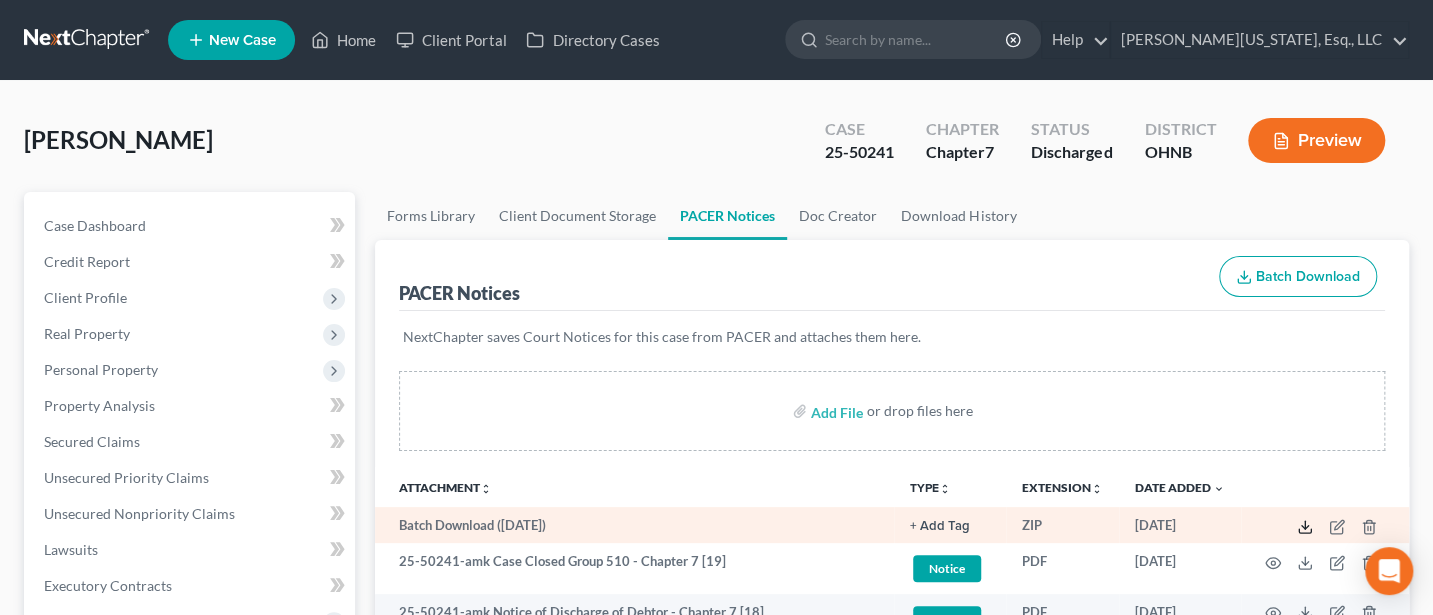 click 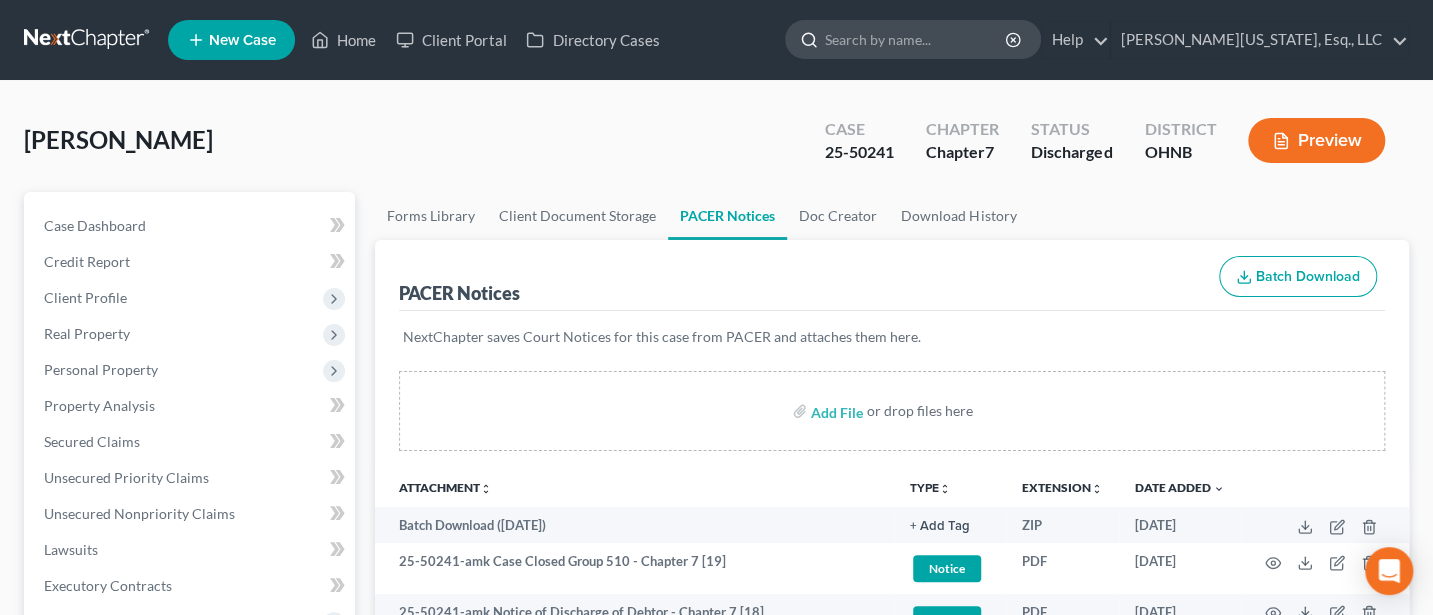 click at bounding box center (916, 39) 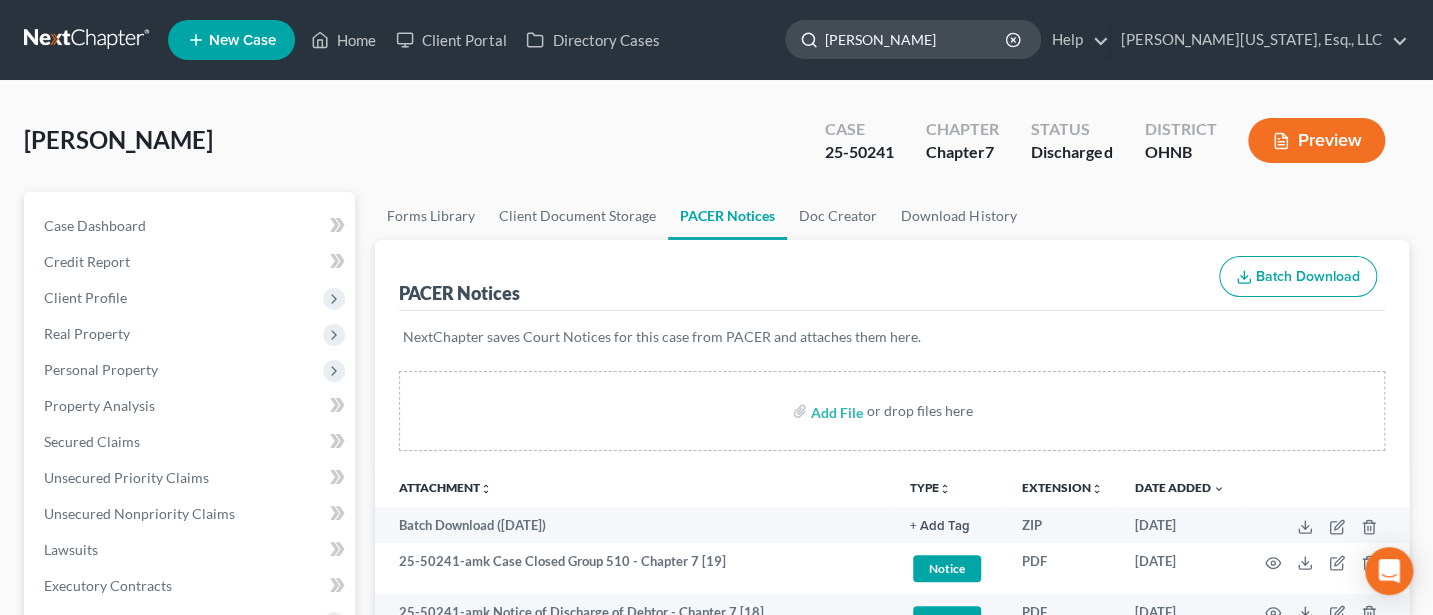 type on "[PERSON_NAME]" 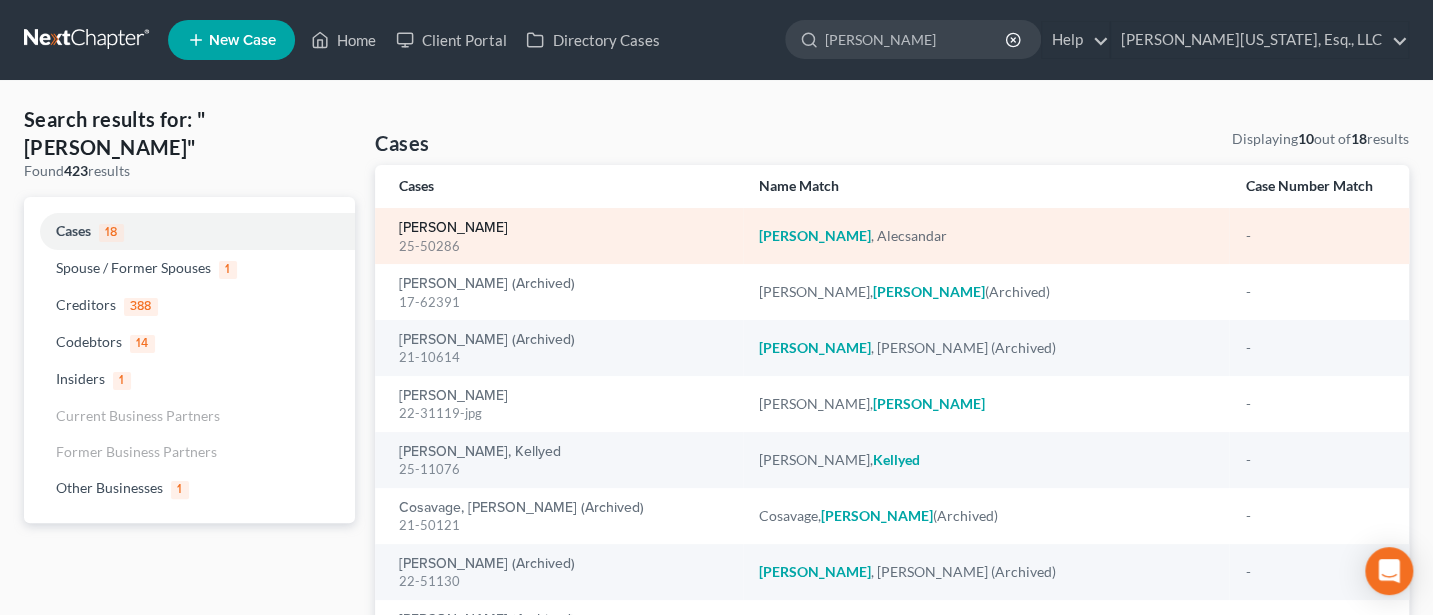 click on "[PERSON_NAME]" at bounding box center (453, 228) 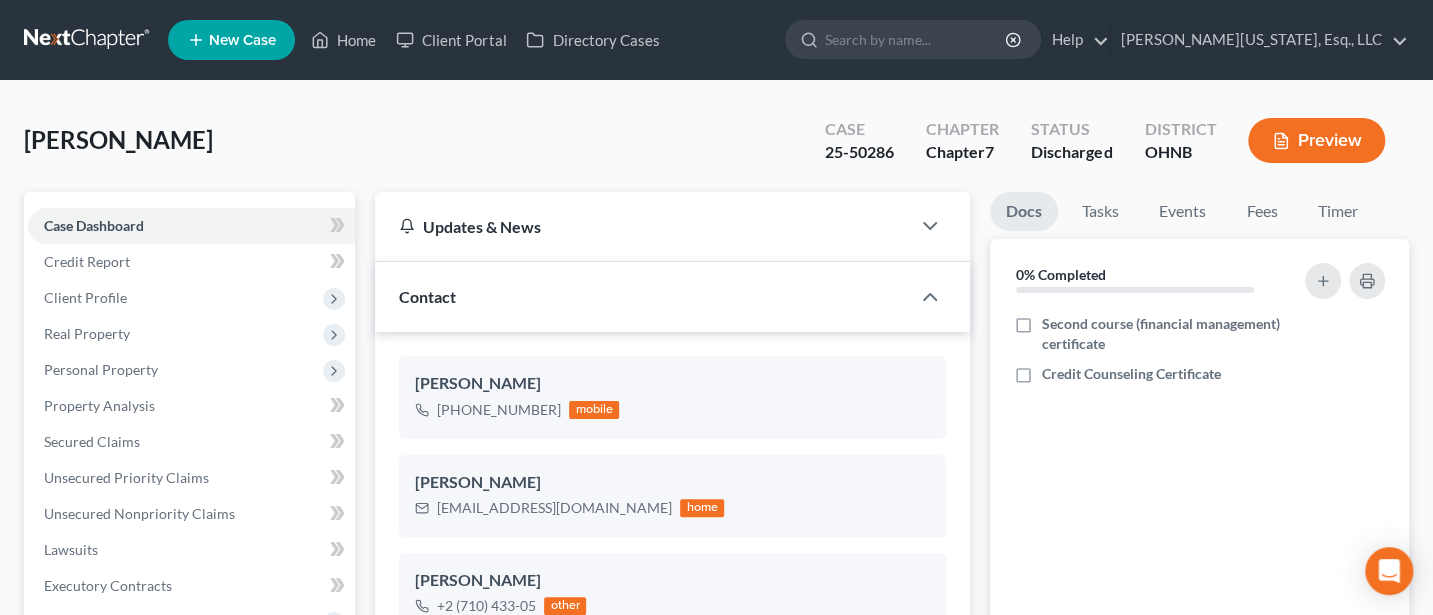 scroll, scrollTop: 1417, scrollLeft: 0, axis: vertical 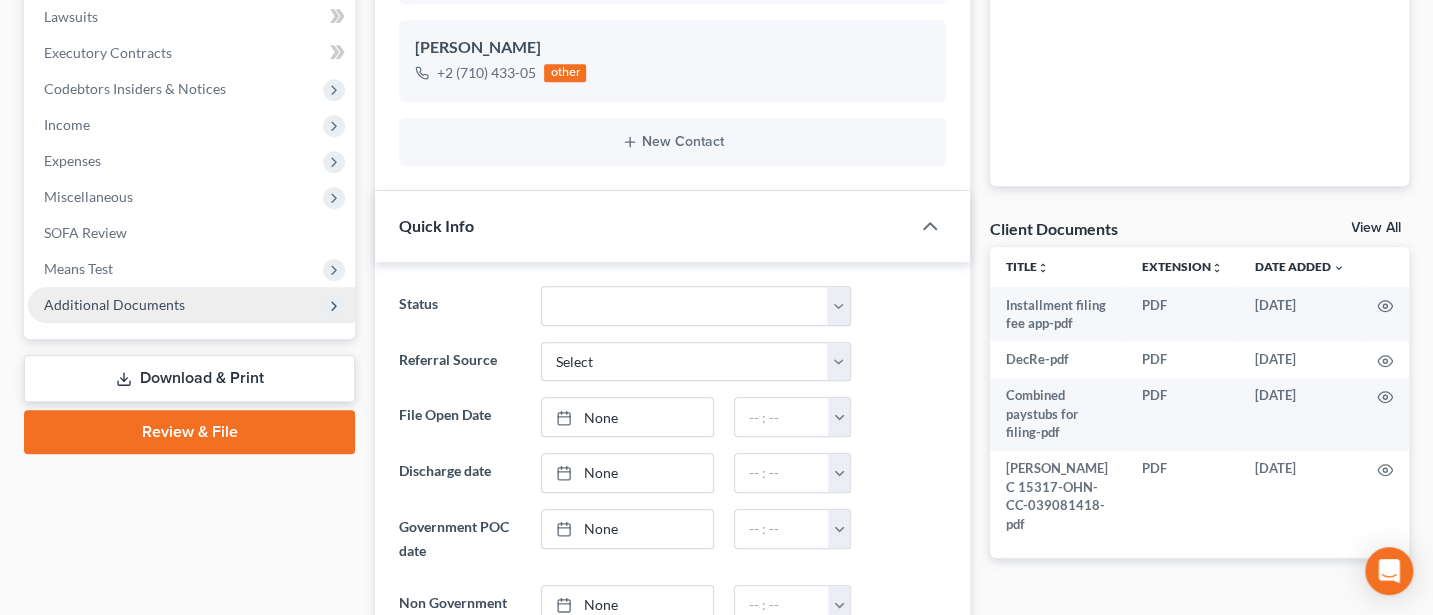 click on "Additional Documents" at bounding box center (114, 304) 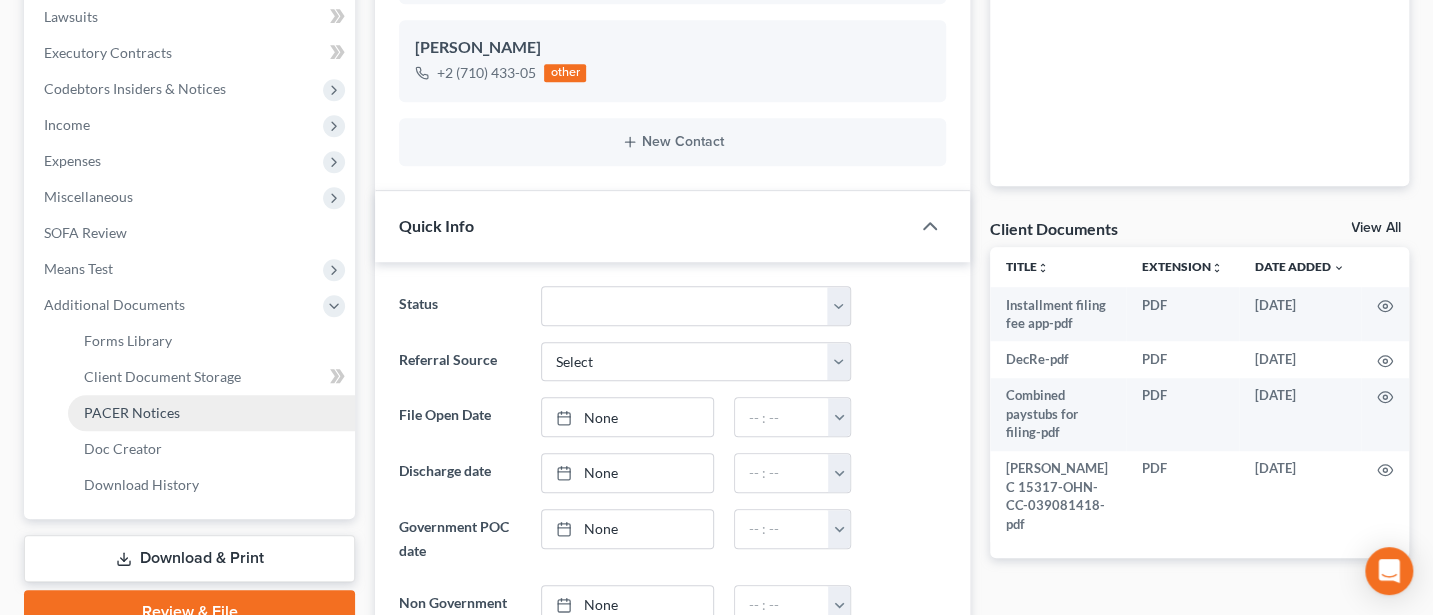 click on "PACER Notices" at bounding box center (132, 412) 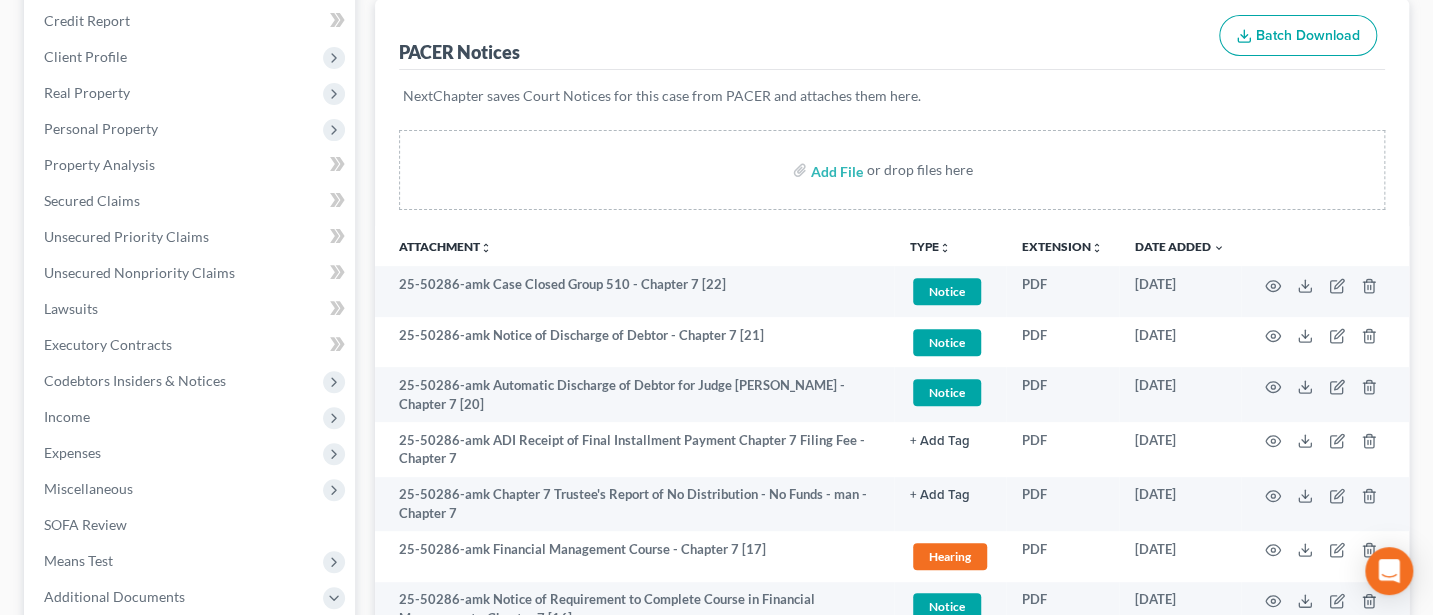 scroll, scrollTop: 0, scrollLeft: 0, axis: both 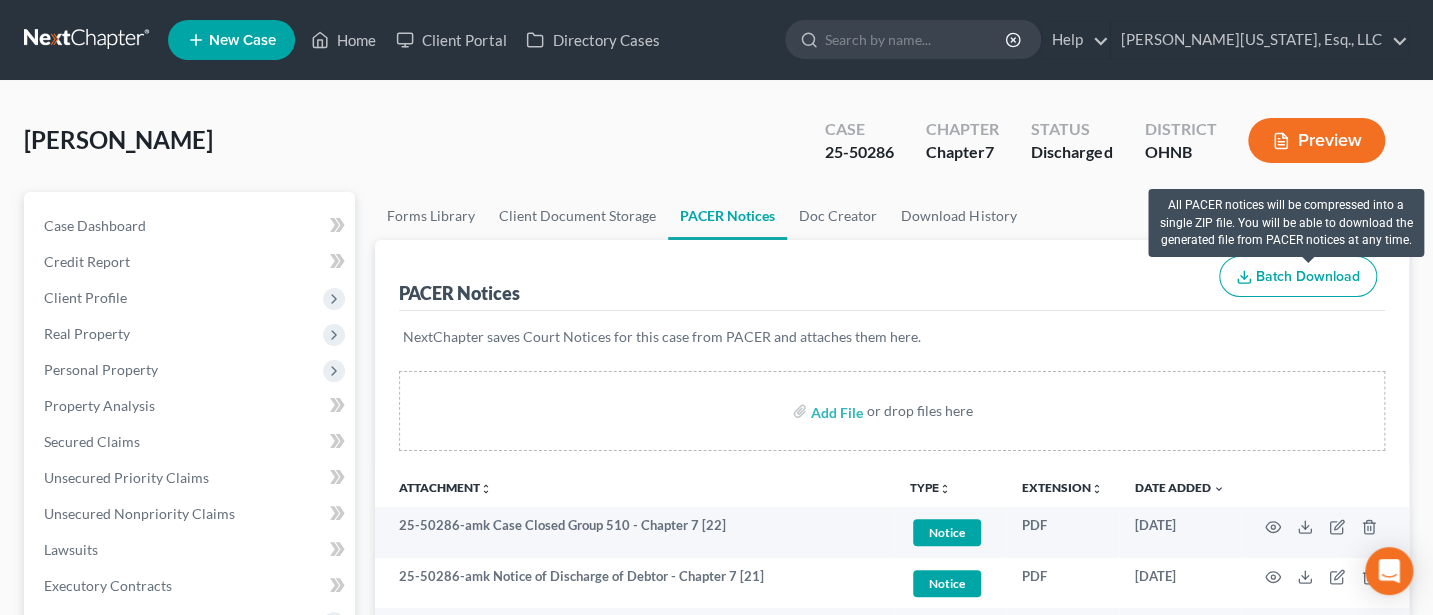 click on "Batch Download" at bounding box center [1308, 276] 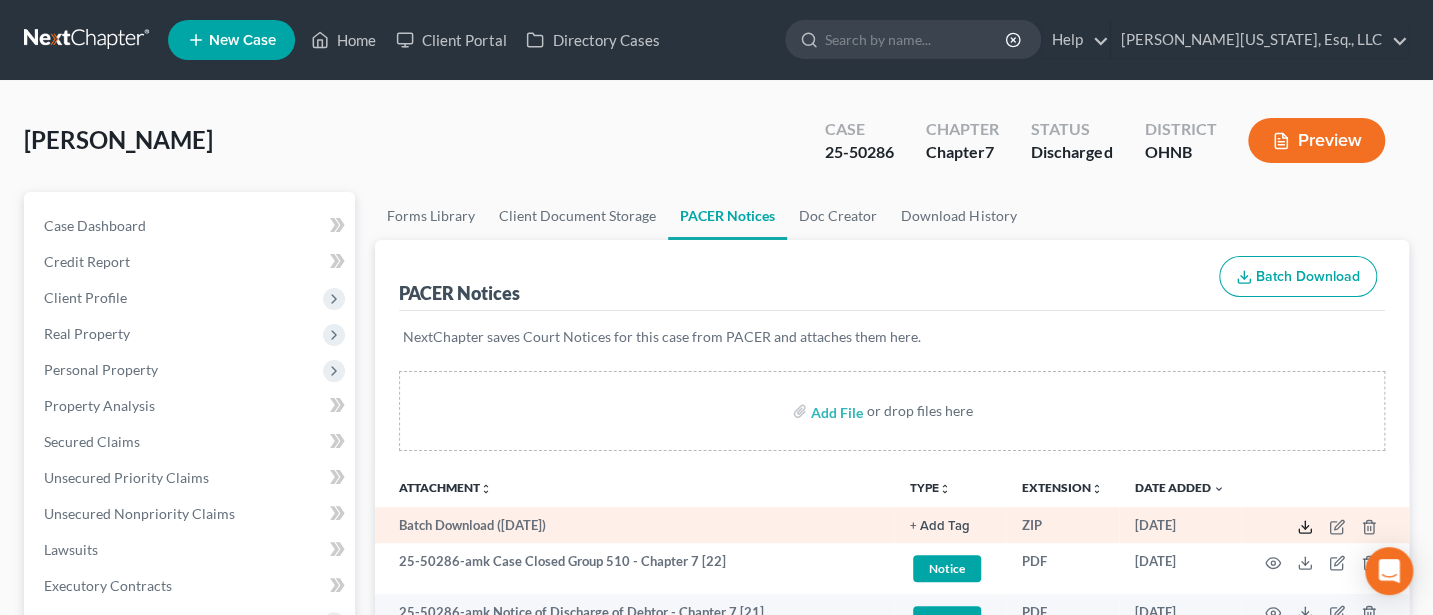 click 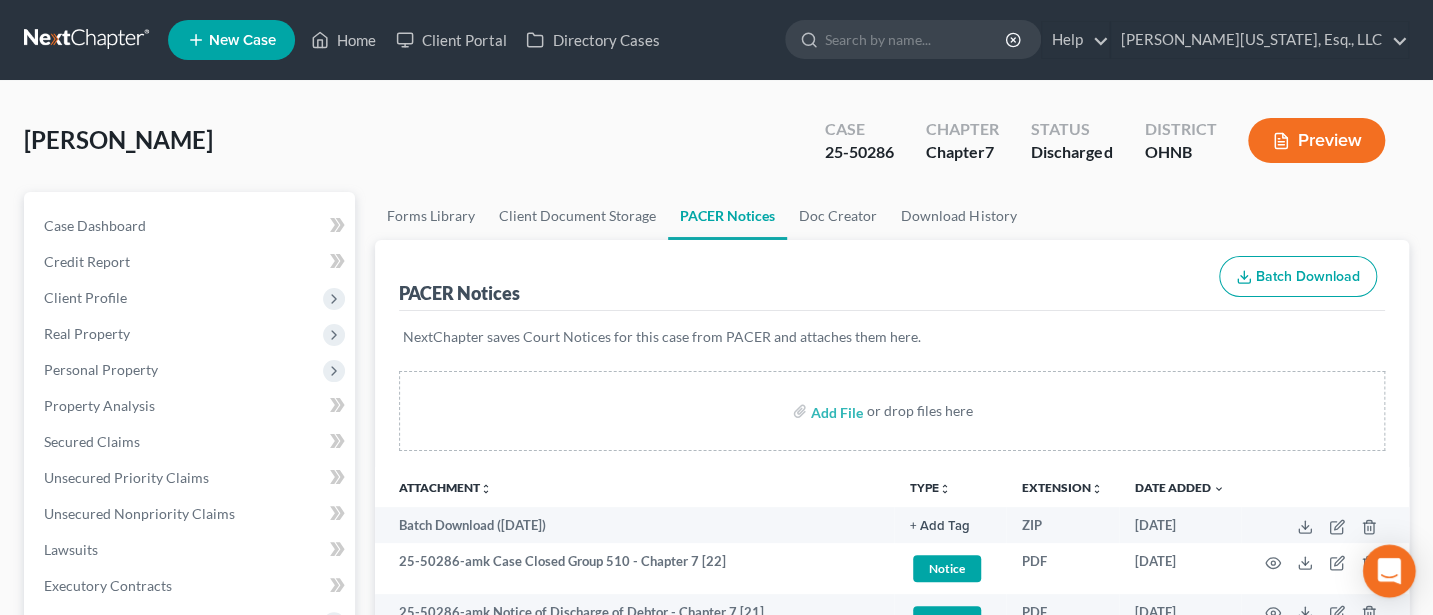 click 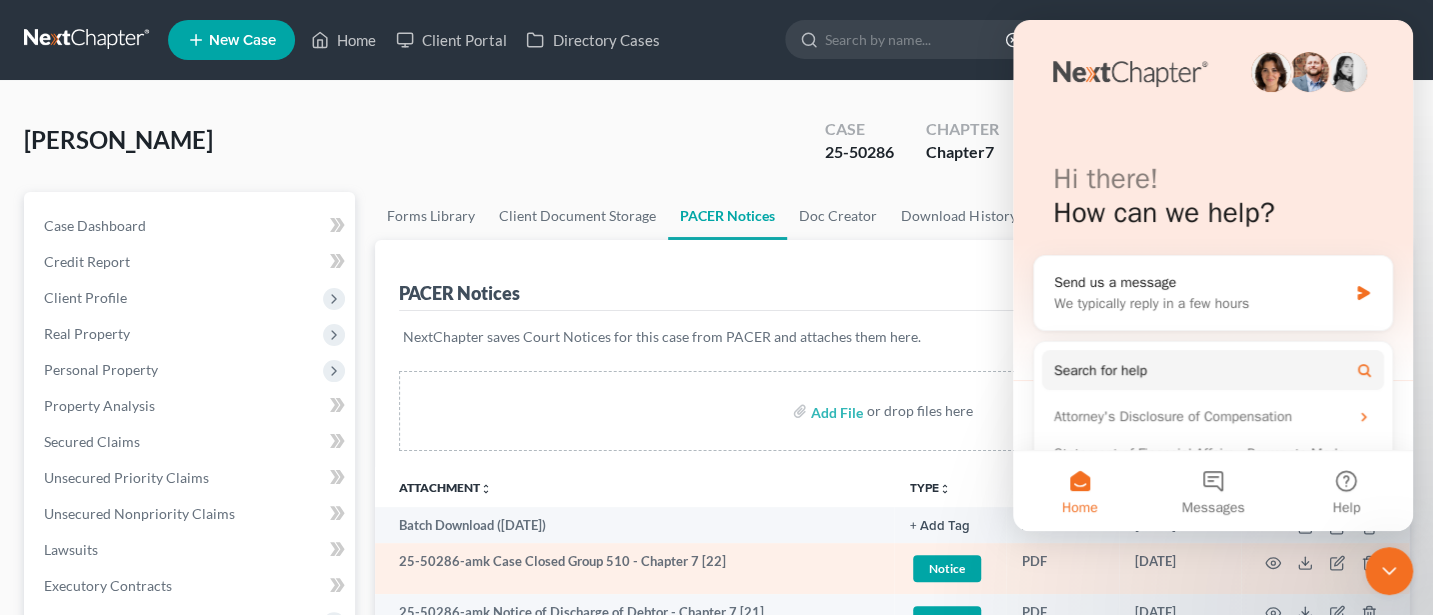 scroll, scrollTop: 0, scrollLeft: 0, axis: both 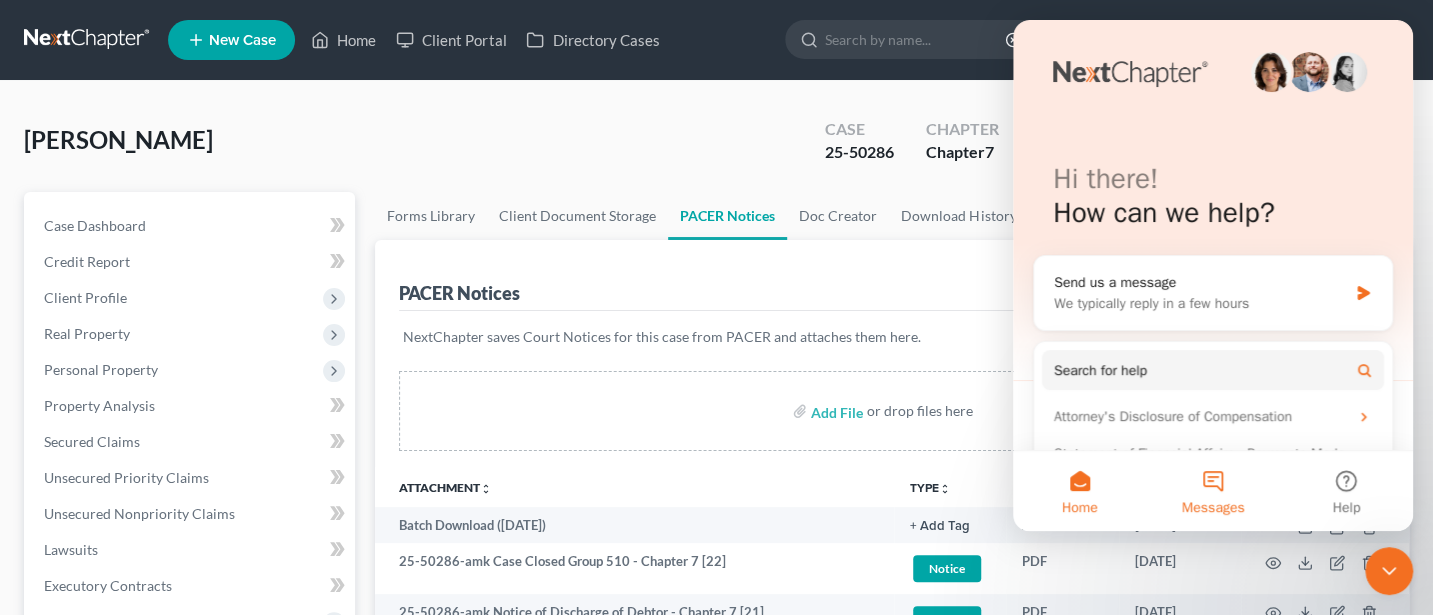 click on "Messages" at bounding box center (1212, 491) 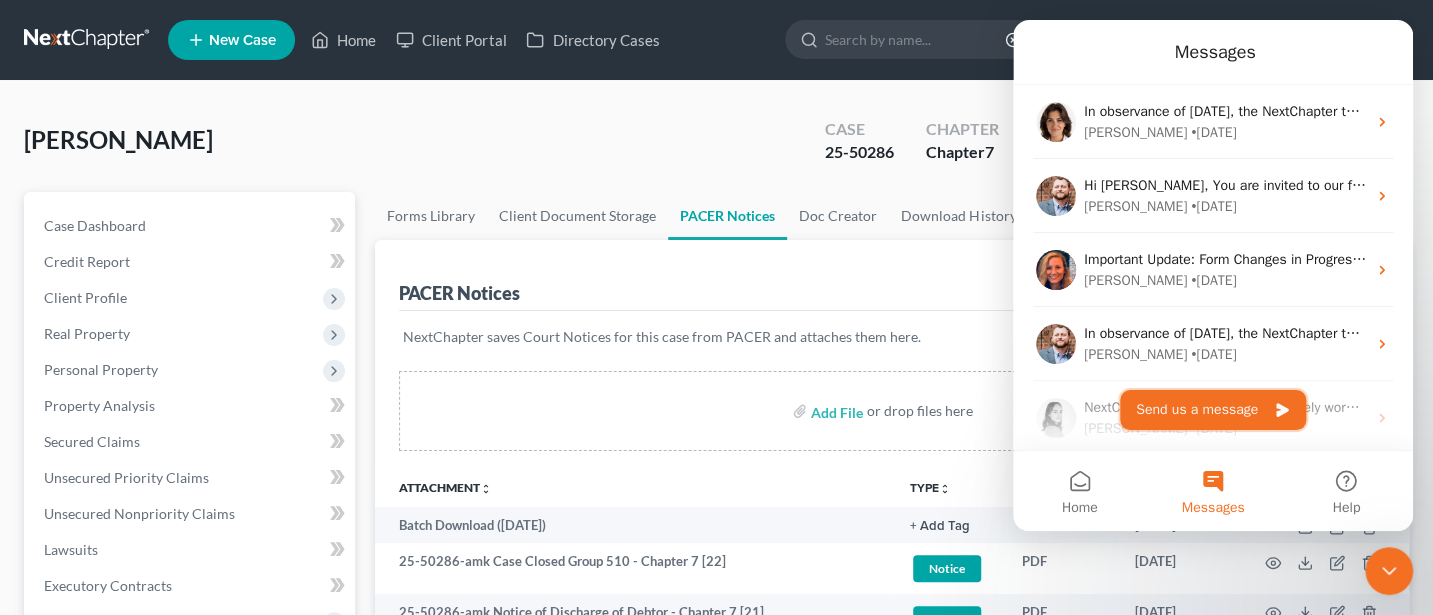 click on "Send us a message" at bounding box center [1213, 410] 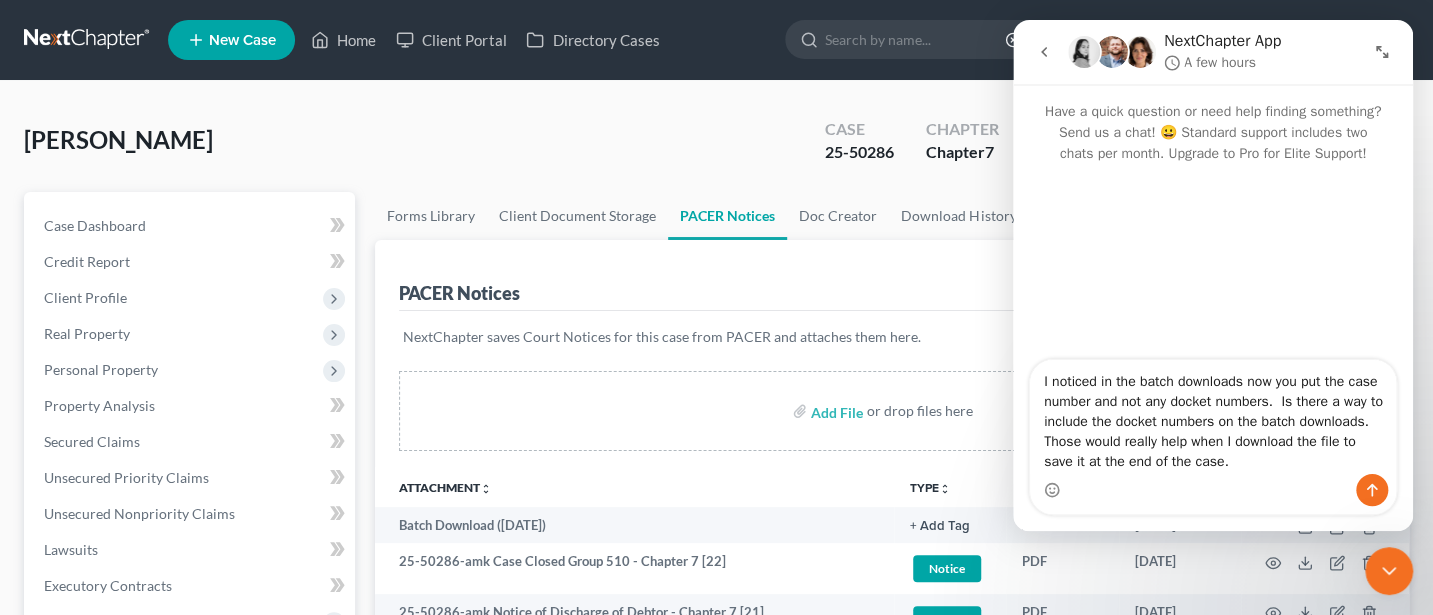 type on "I noticed in the batch downloads now you put the case number and not any docket numbers.  Is there a way to include the docket numbers on the batch downloads.  Those would really help when I download the file to save it at the end of the case." 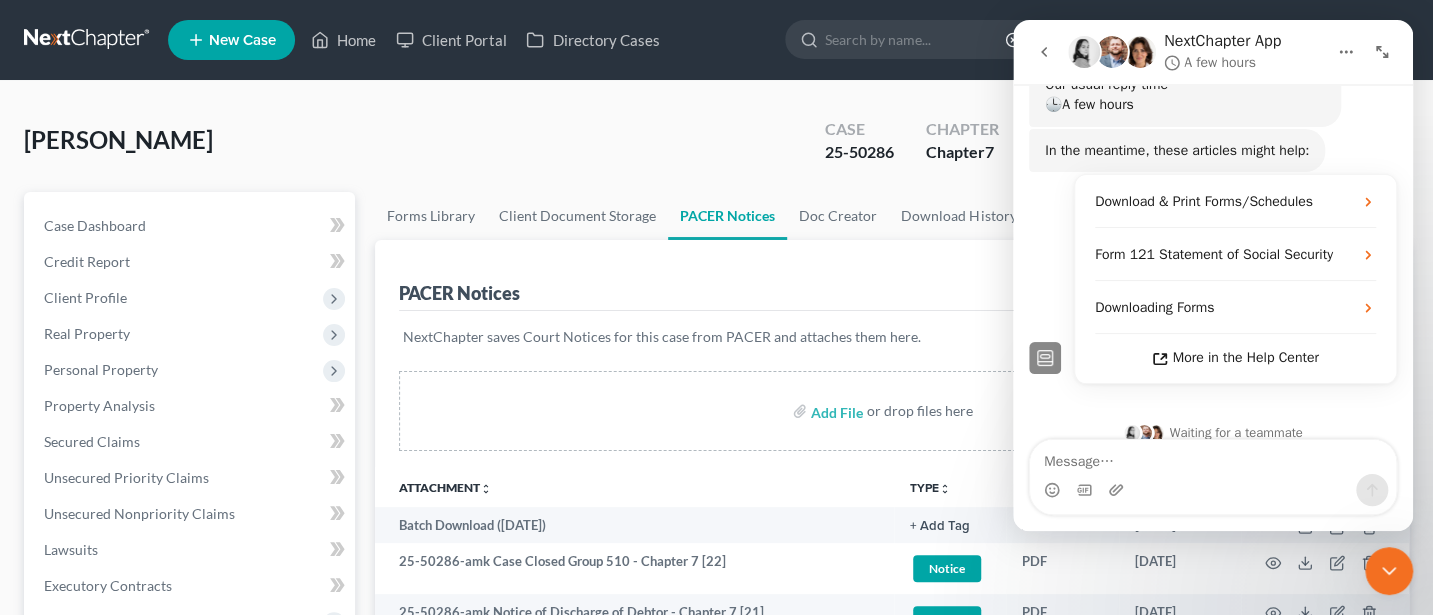 scroll, scrollTop: 352, scrollLeft: 0, axis: vertical 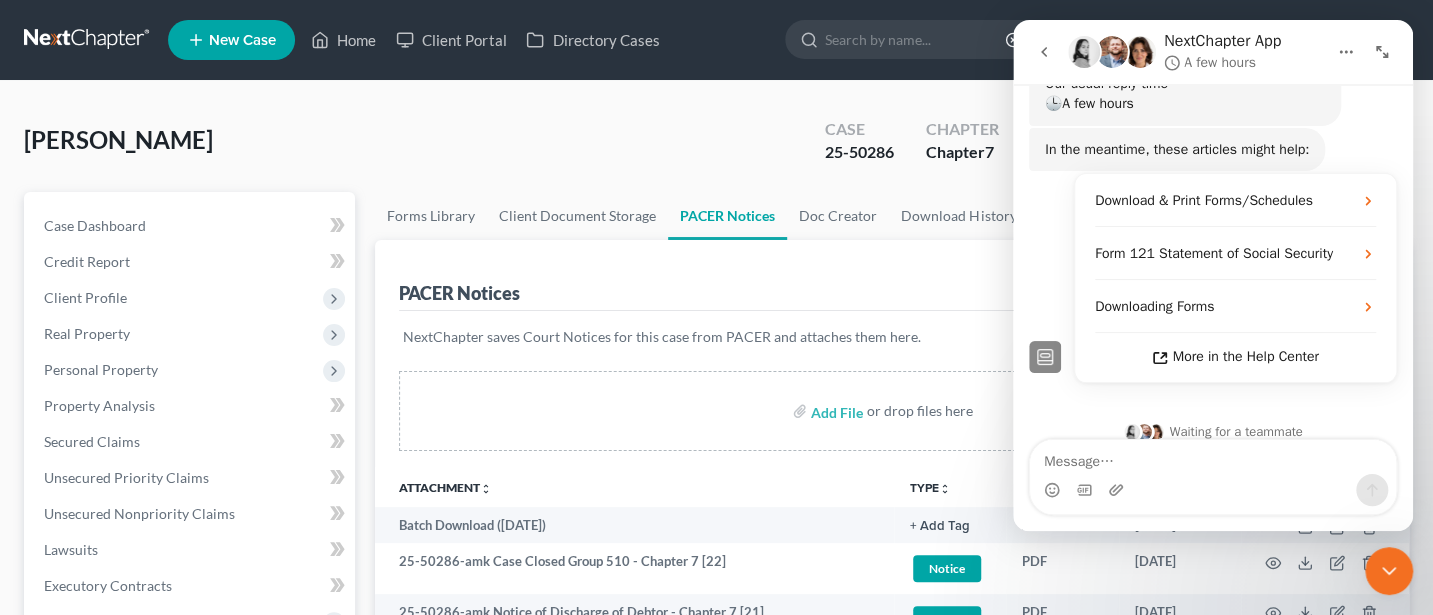 click 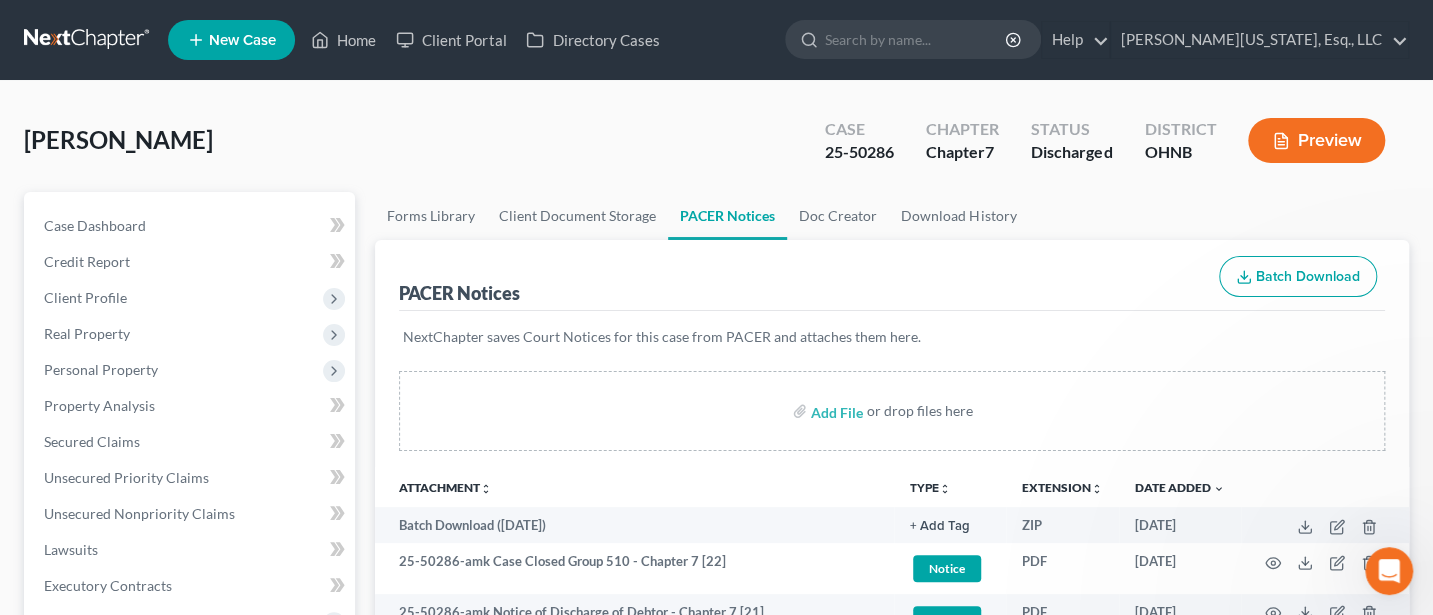 scroll, scrollTop: 0, scrollLeft: 0, axis: both 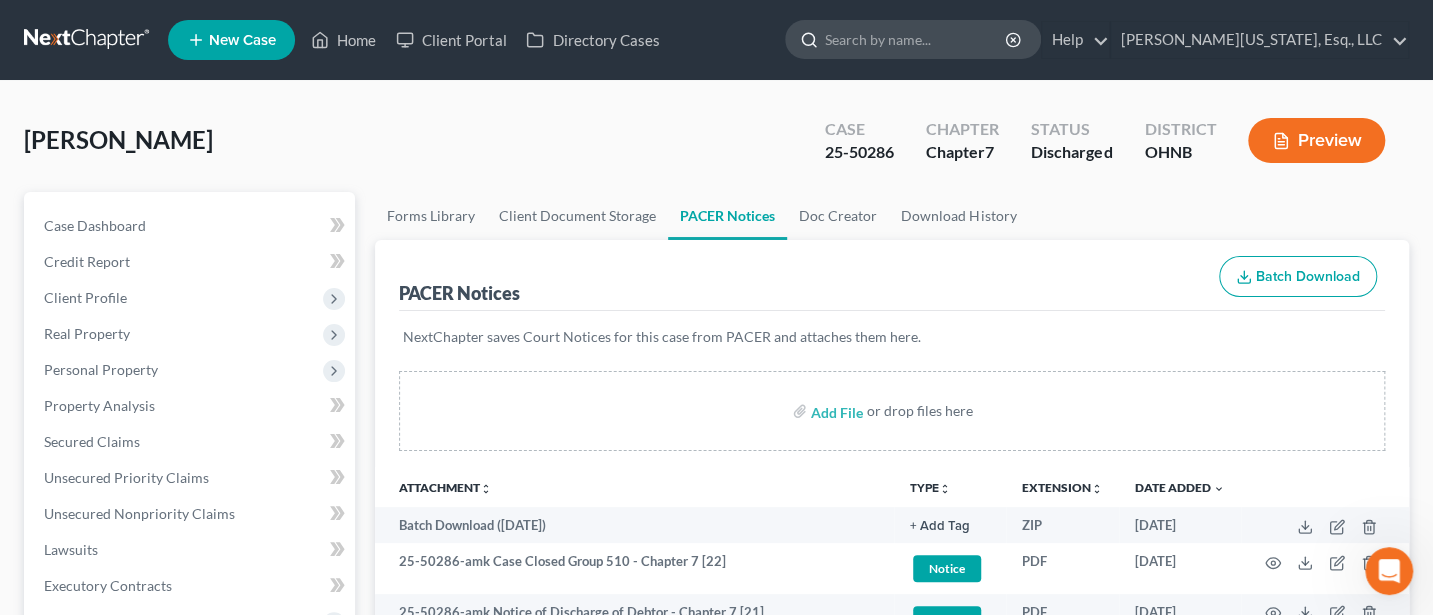 click at bounding box center (916, 39) 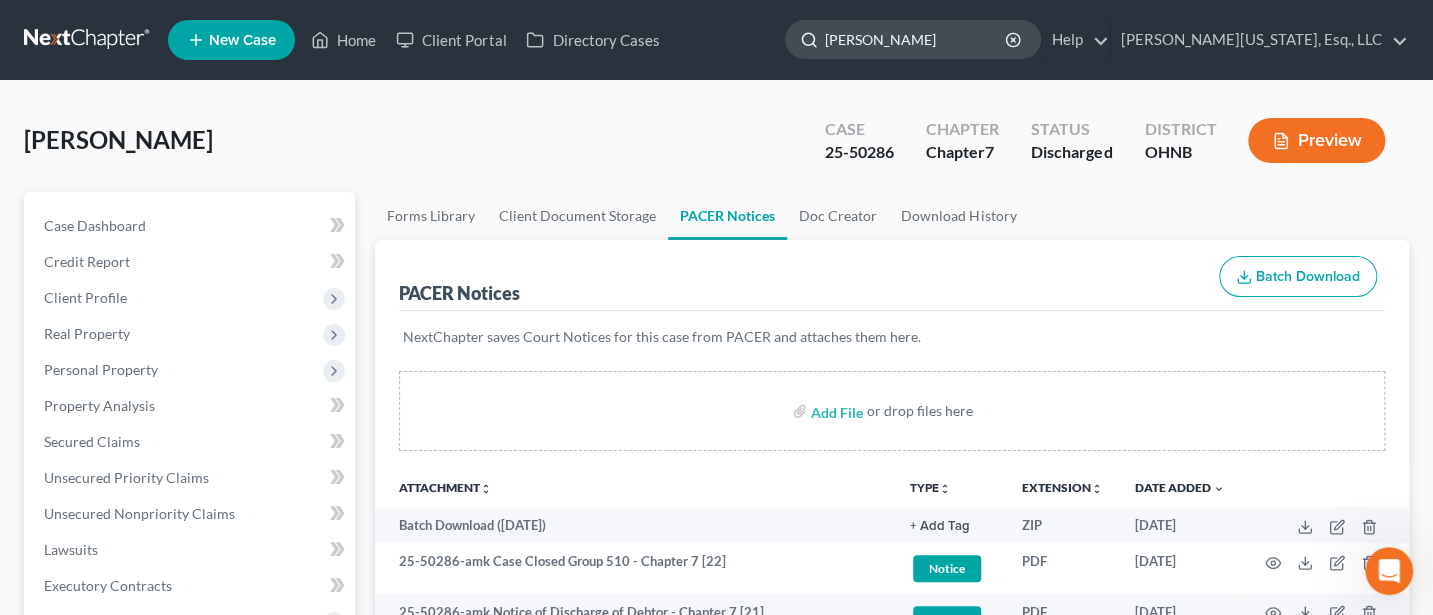 type on "[PERSON_NAME]" 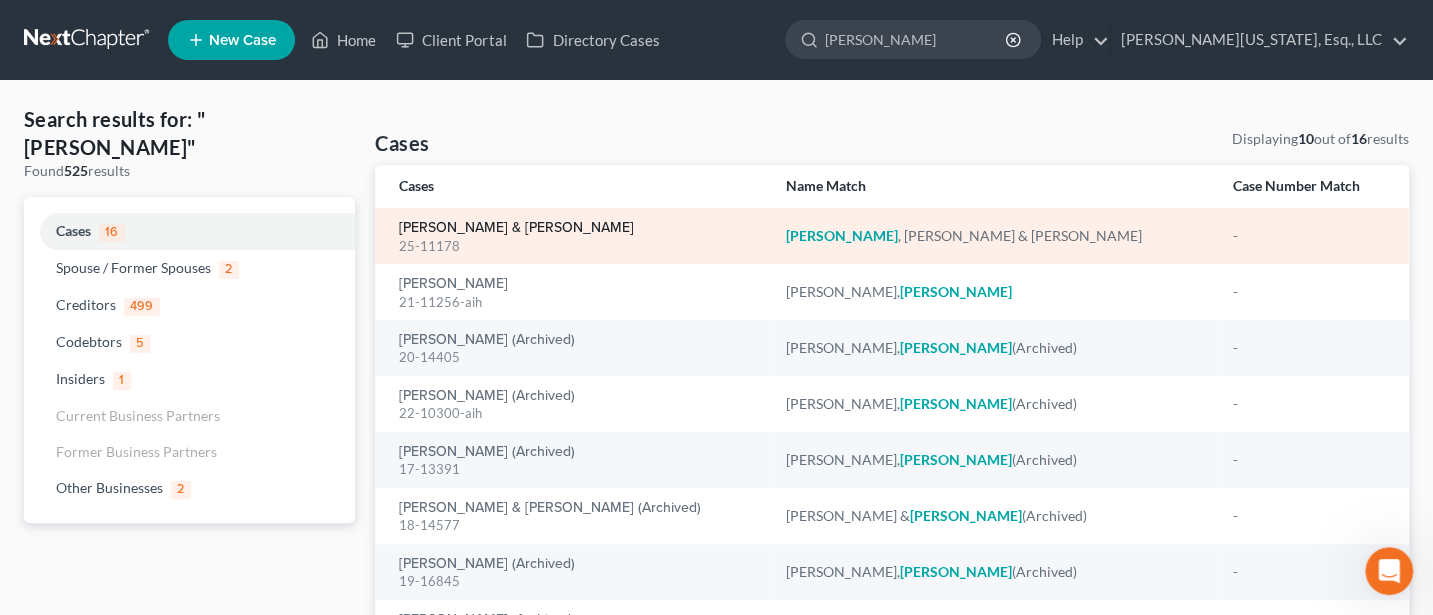 click on "[PERSON_NAME] & [PERSON_NAME]" at bounding box center (516, 228) 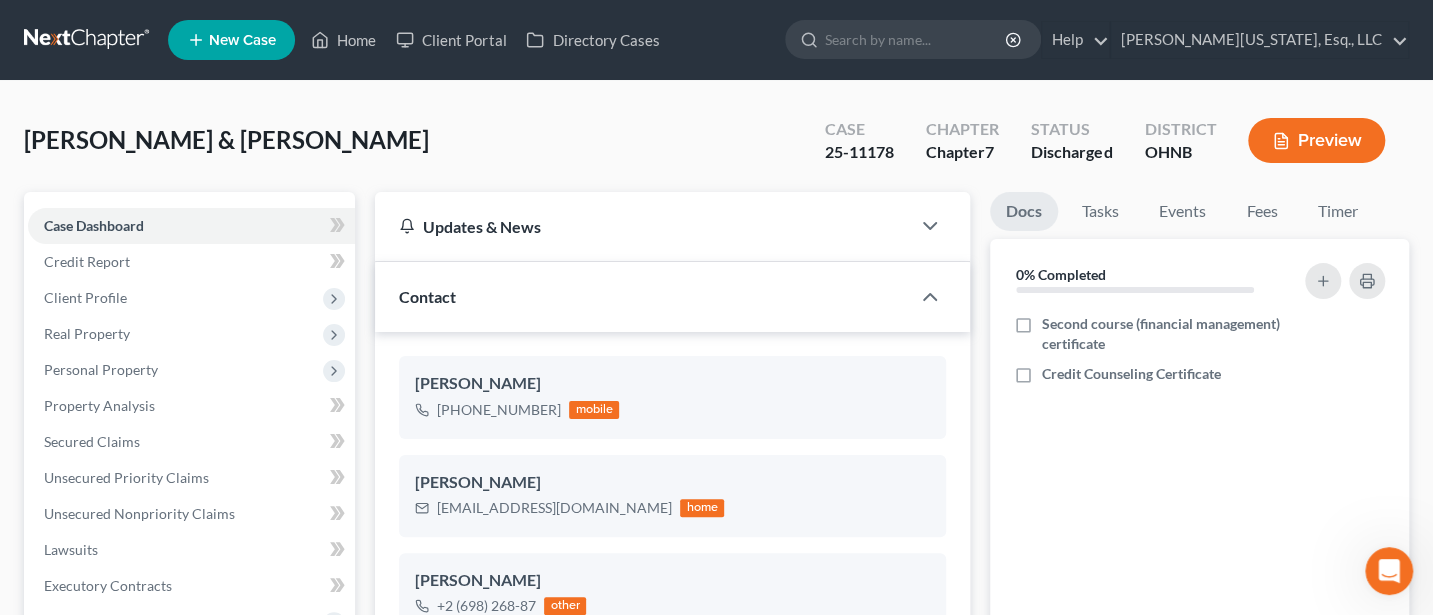 scroll, scrollTop: 395, scrollLeft: 0, axis: vertical 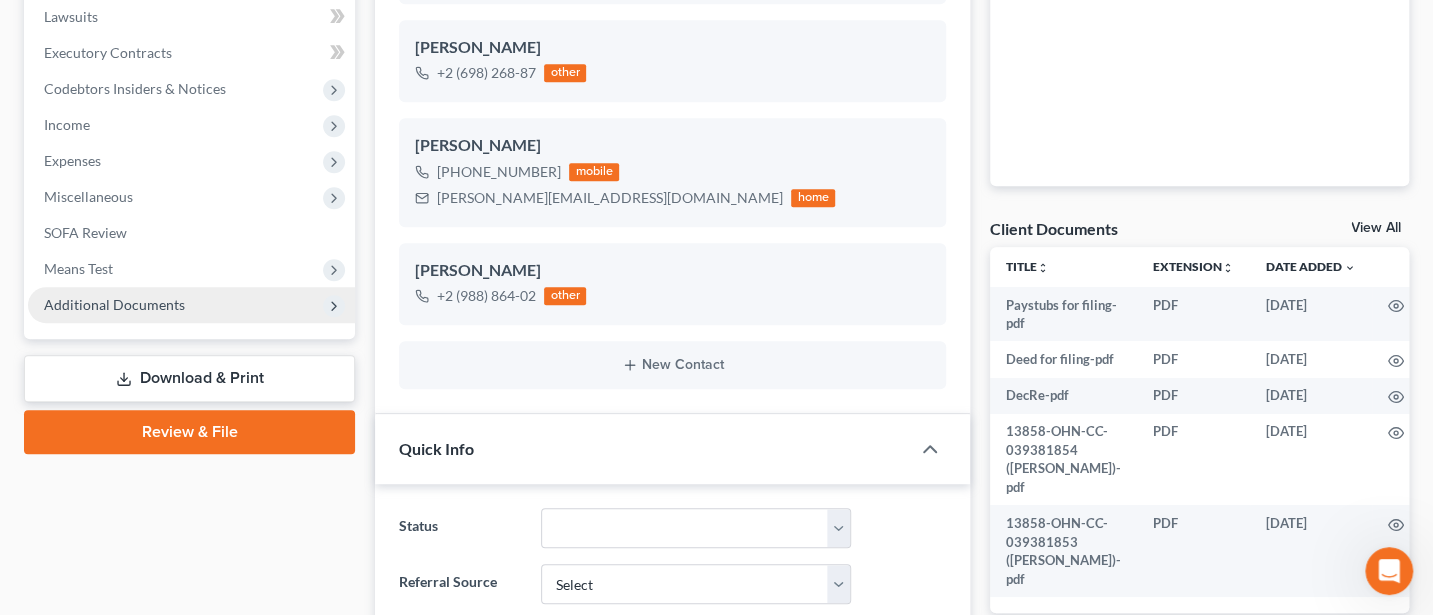 click on "Additional Documents" at bounding box center (114, 304) 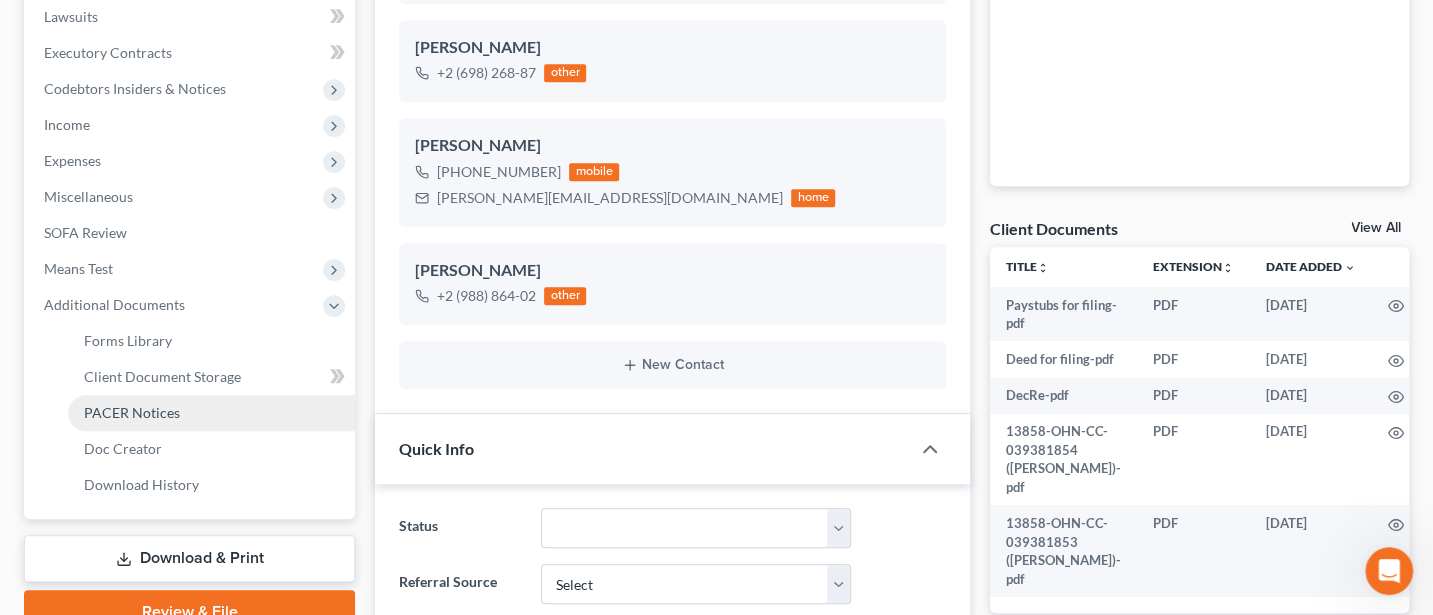 click on "PACER Notices" at bounding box center [132, 412] 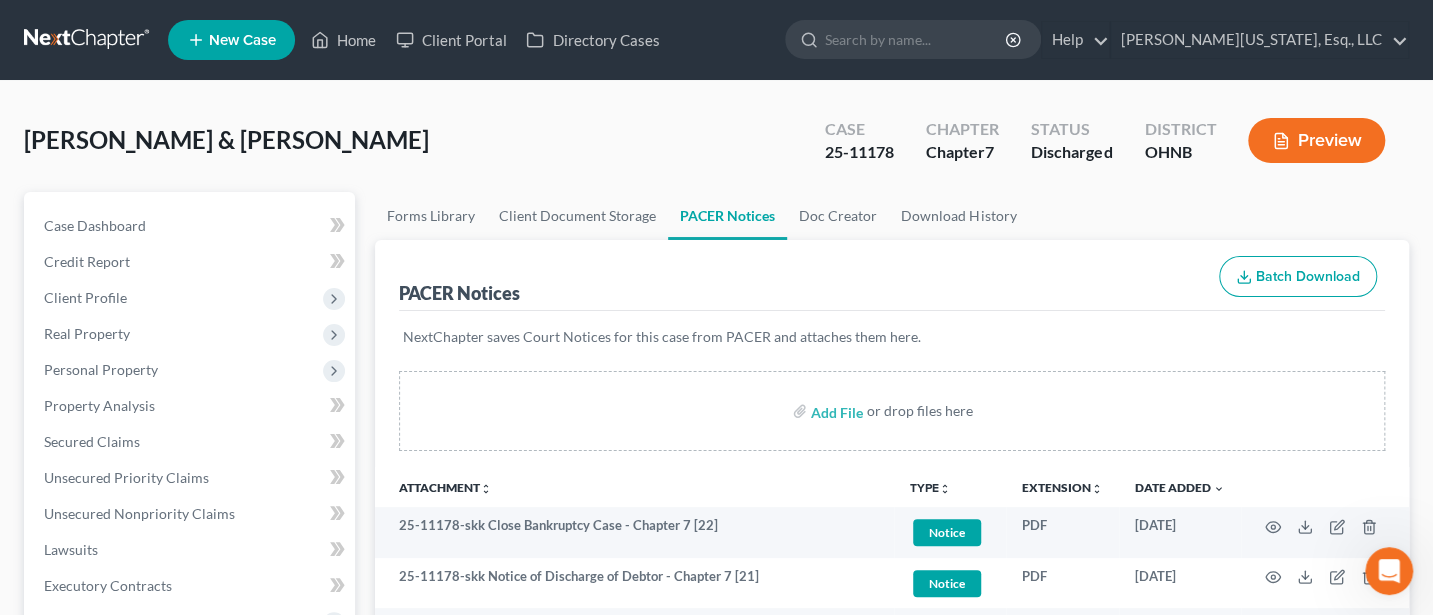 scroll, scrollTop: 266, scrollLeft: 0, axis: vertical 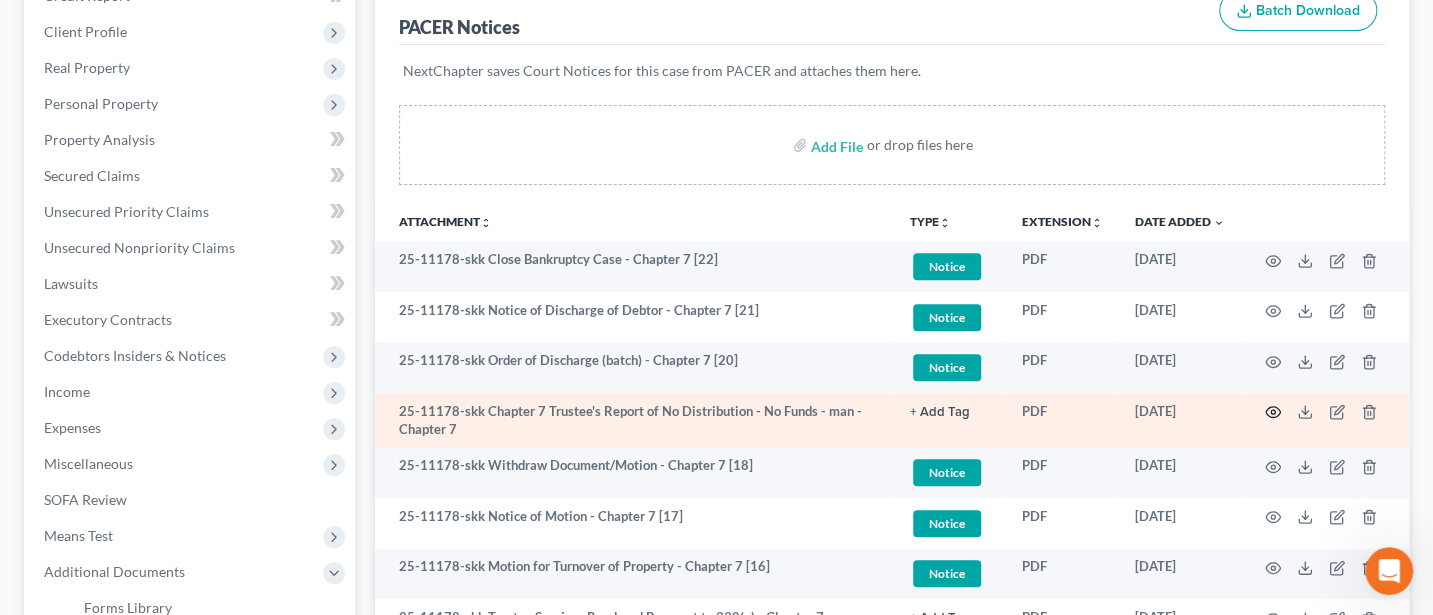 click 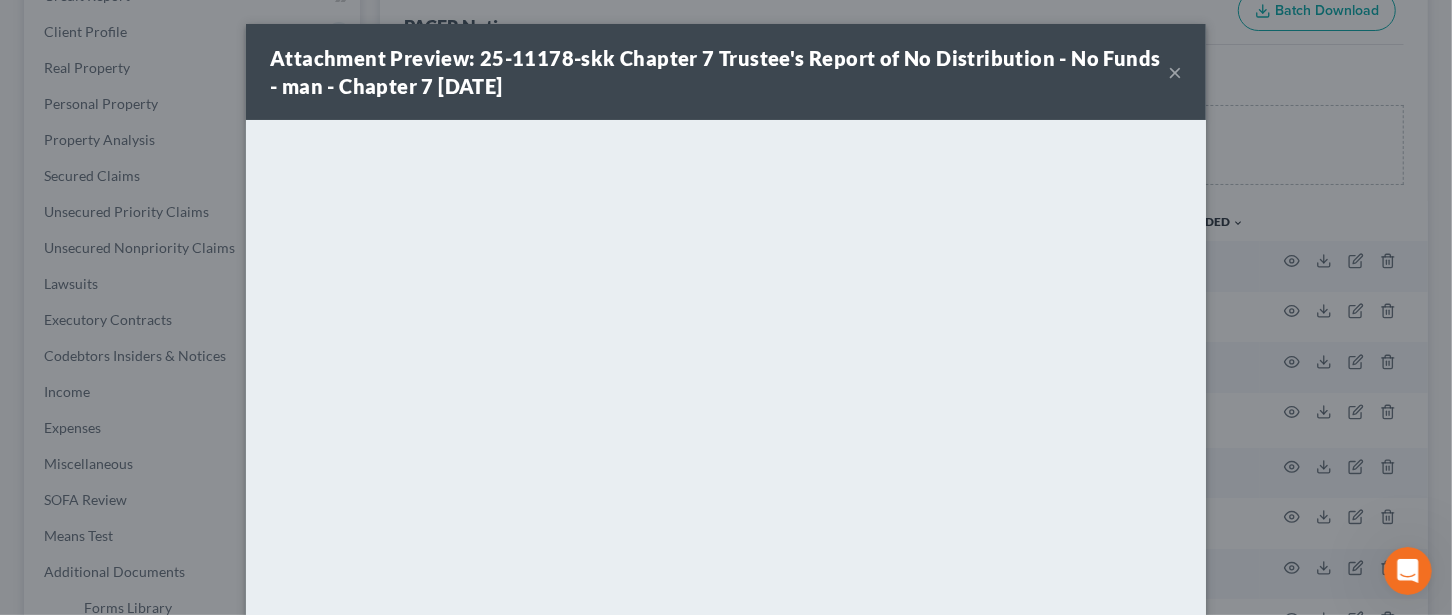click on "×" at bounding box center (1175, 72) 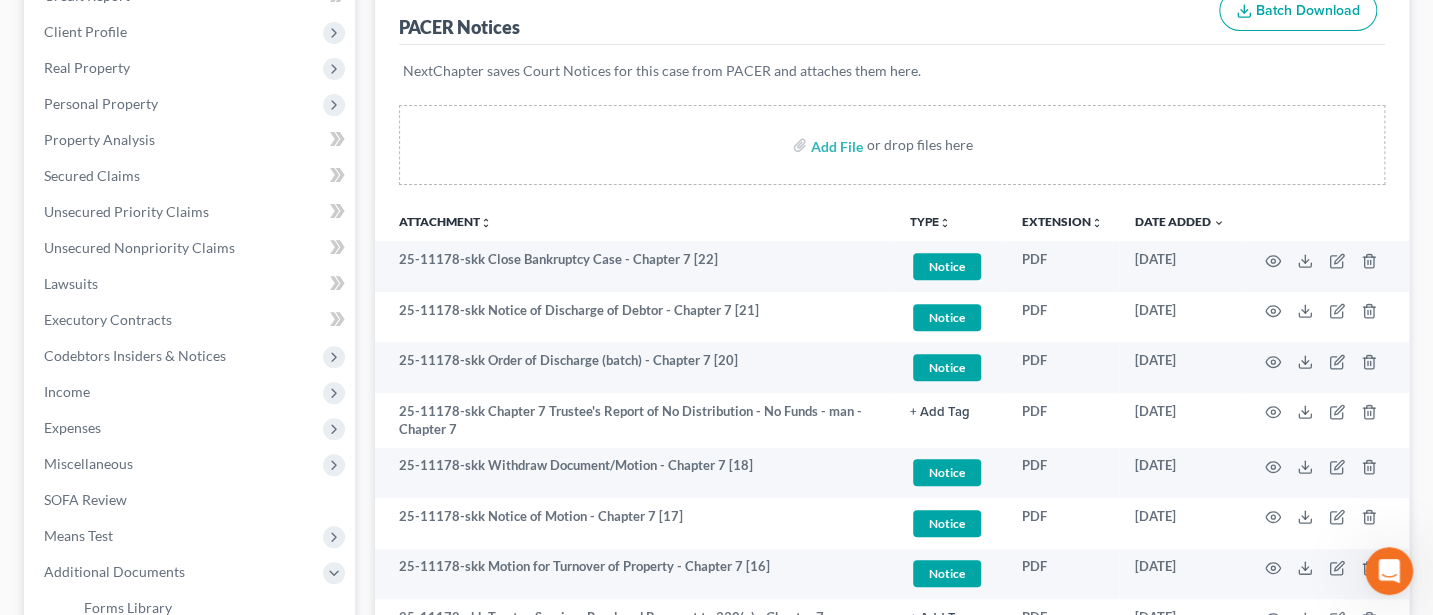 scroll, scrollTop: 0, scrollLeft: 0, axis: both 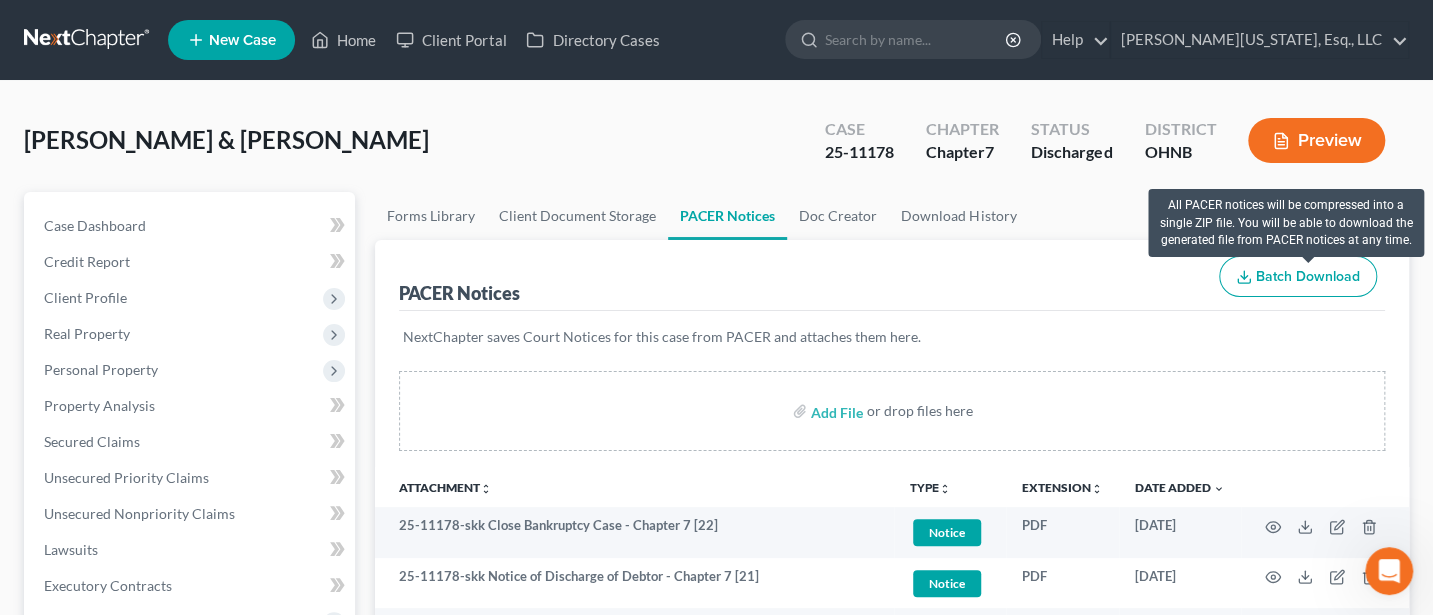 click on "Batch Download" at bounding box center [1308, 276] 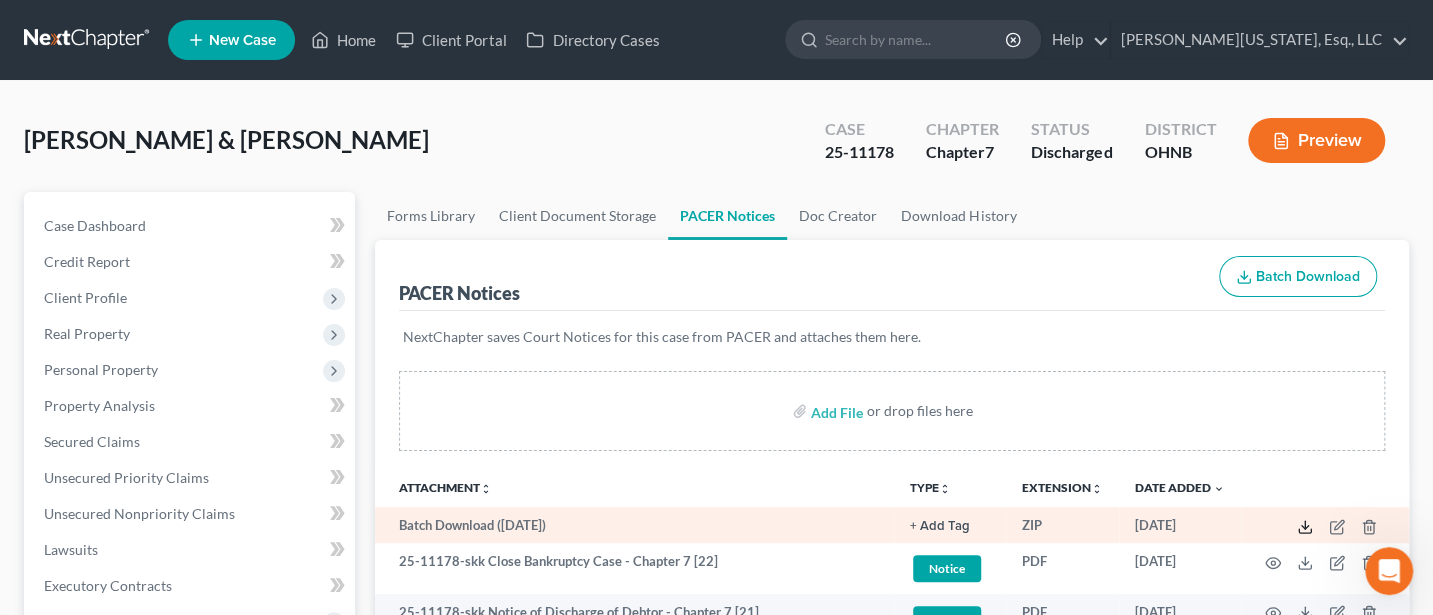 click 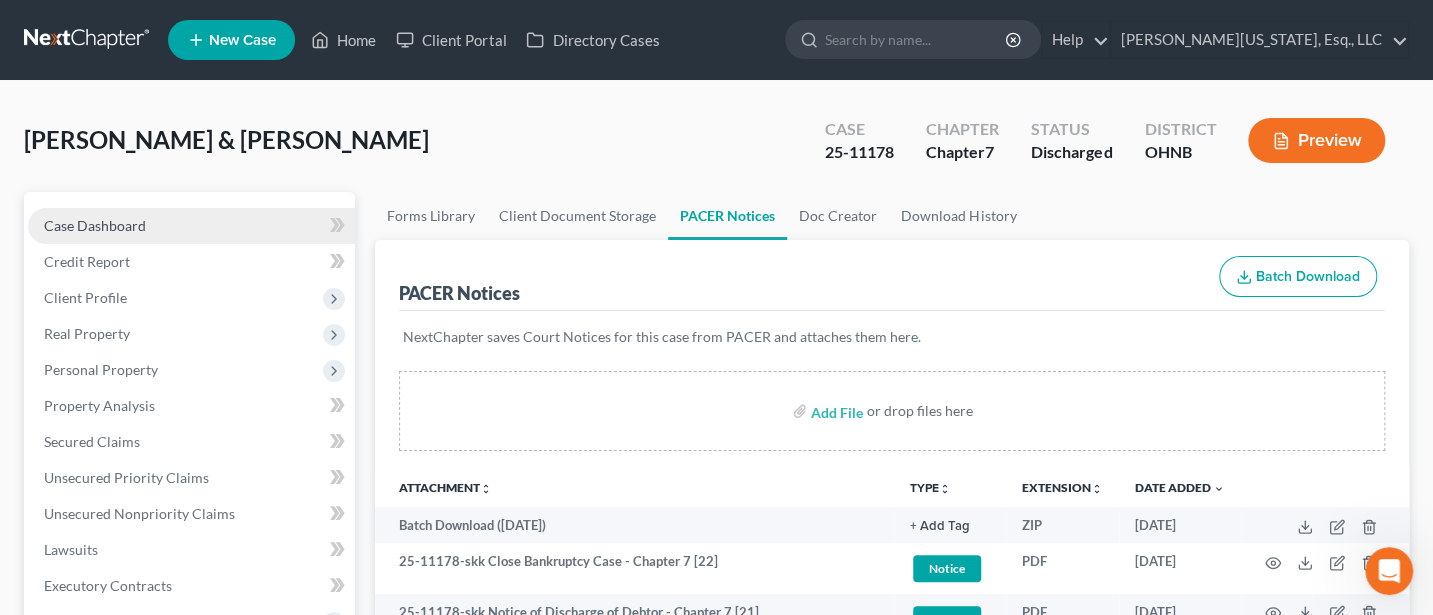 click on "Case Dashboard" at bounding box center (95, 225) 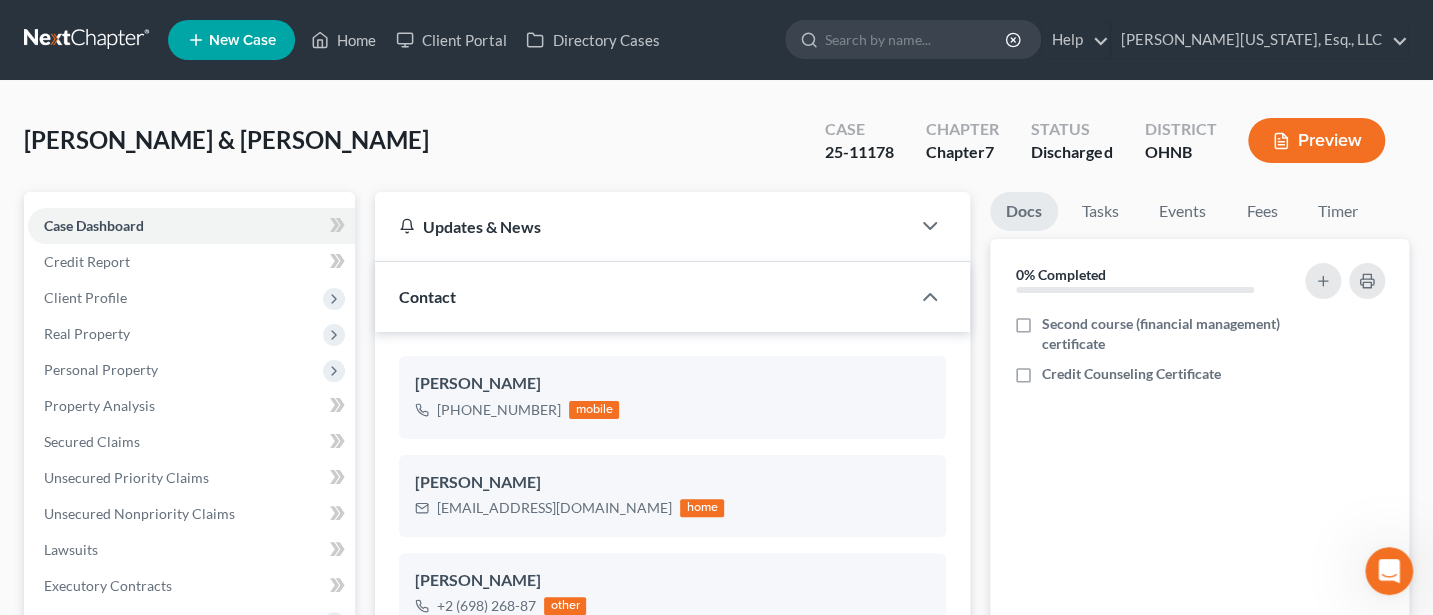 scroll, scrollTop: 395, scrollLeft: 0, axis: vertical 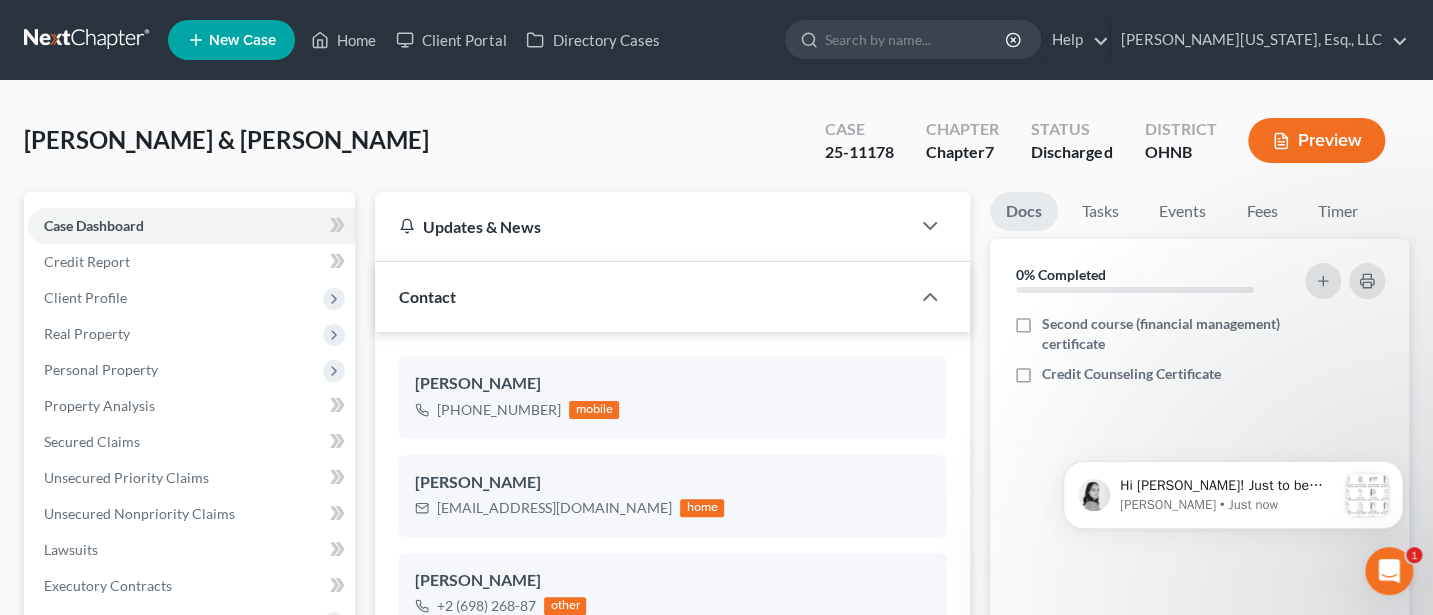 click 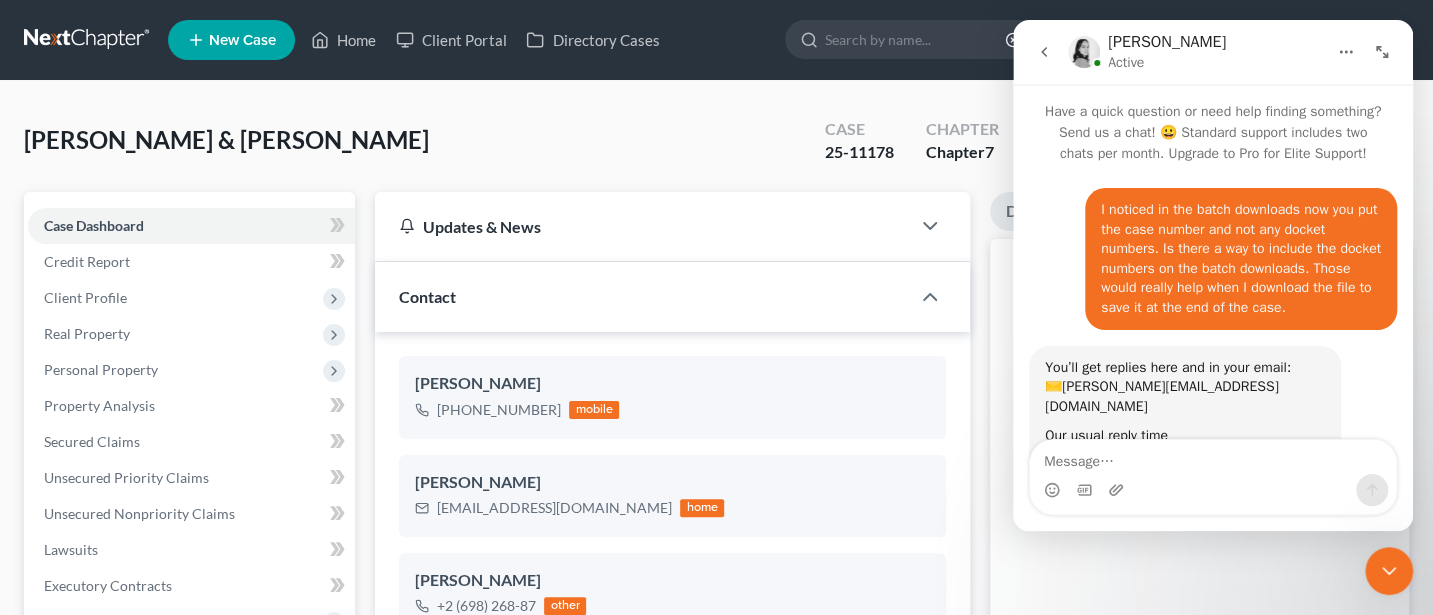 scroll, scrollTop: 156, scrollLeft: 0, axis: vertical 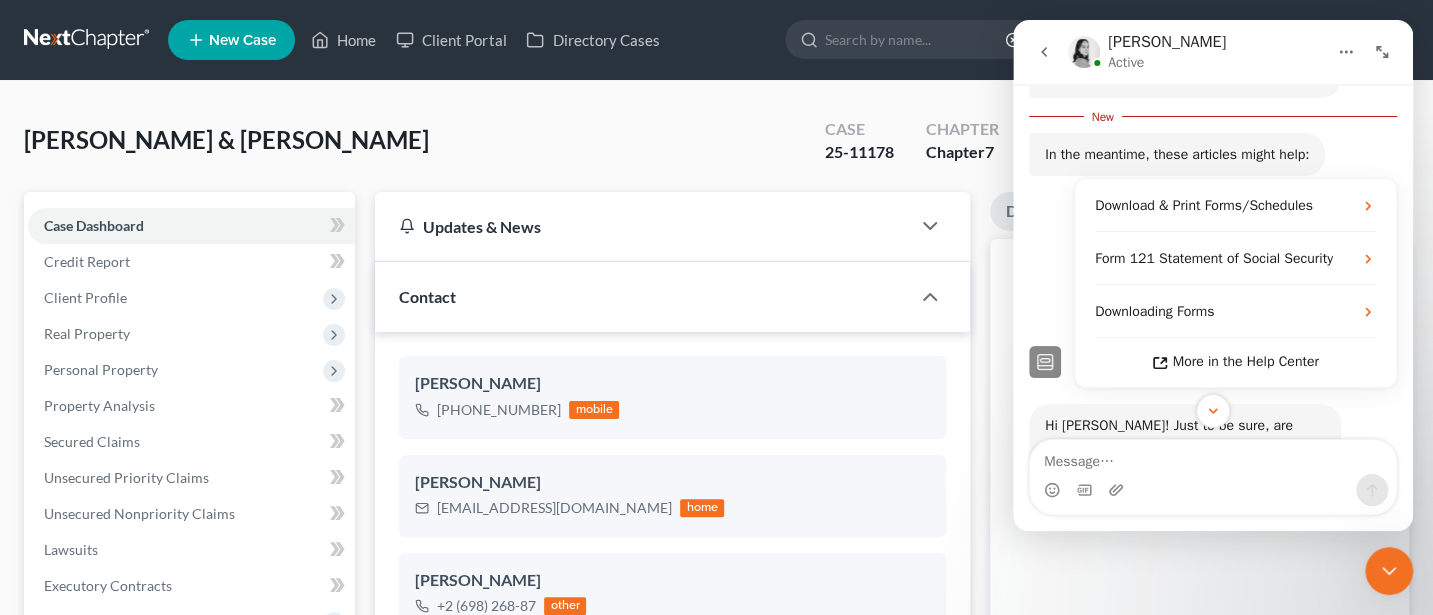 click at bounding box center [1213, 457] 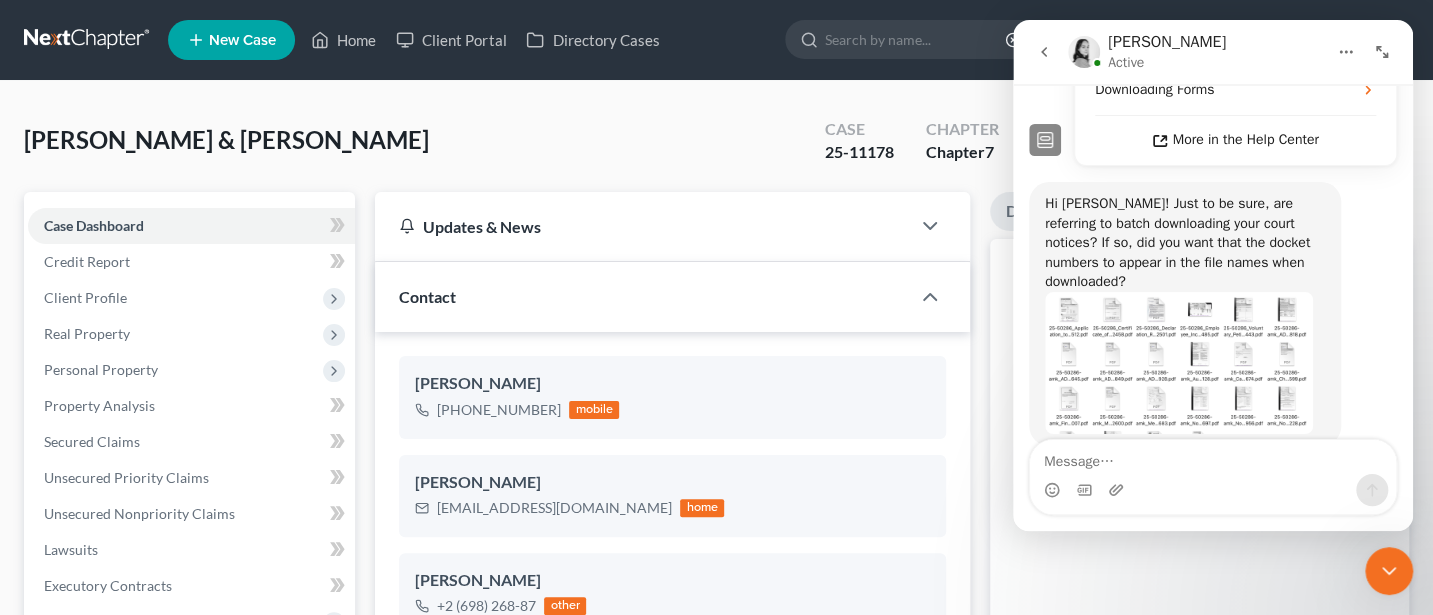 scroll, scrollTop: 609, scrollLeft: 0, axis: vertical 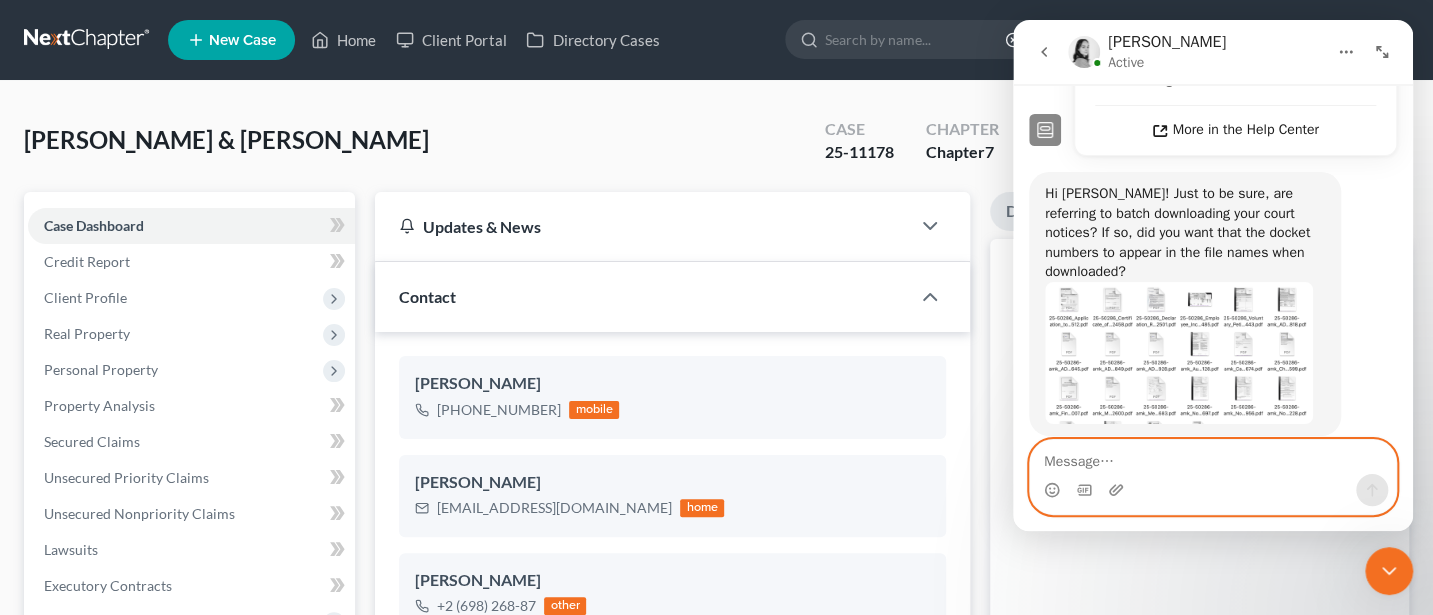 click at bounding box center (1213, 457) 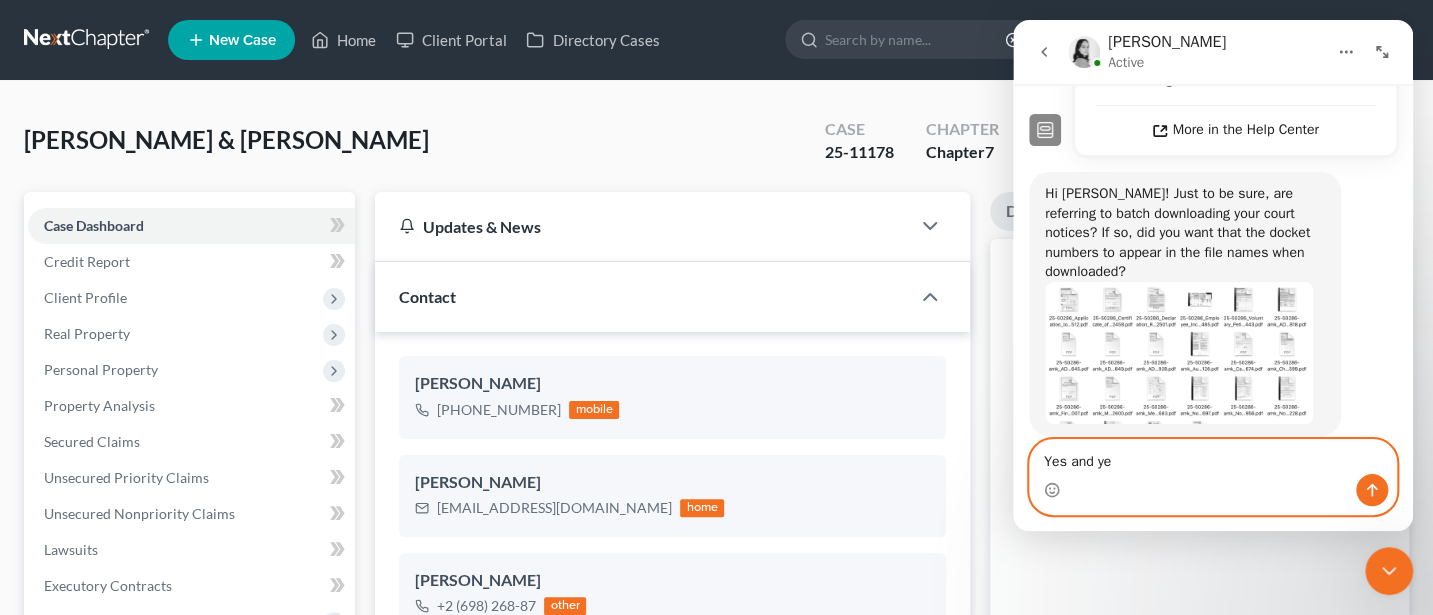 type on "Yes and yes" 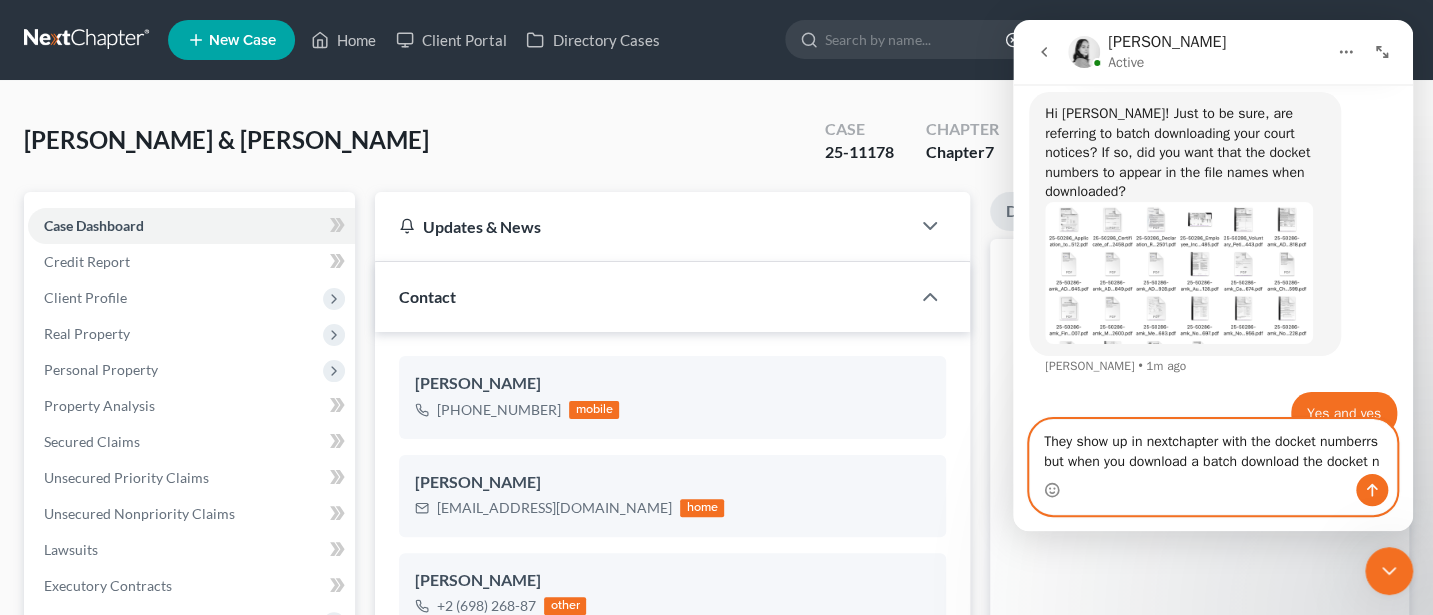 scroll, scrollTop: 676, scrollLeft: 0, axis: vertical 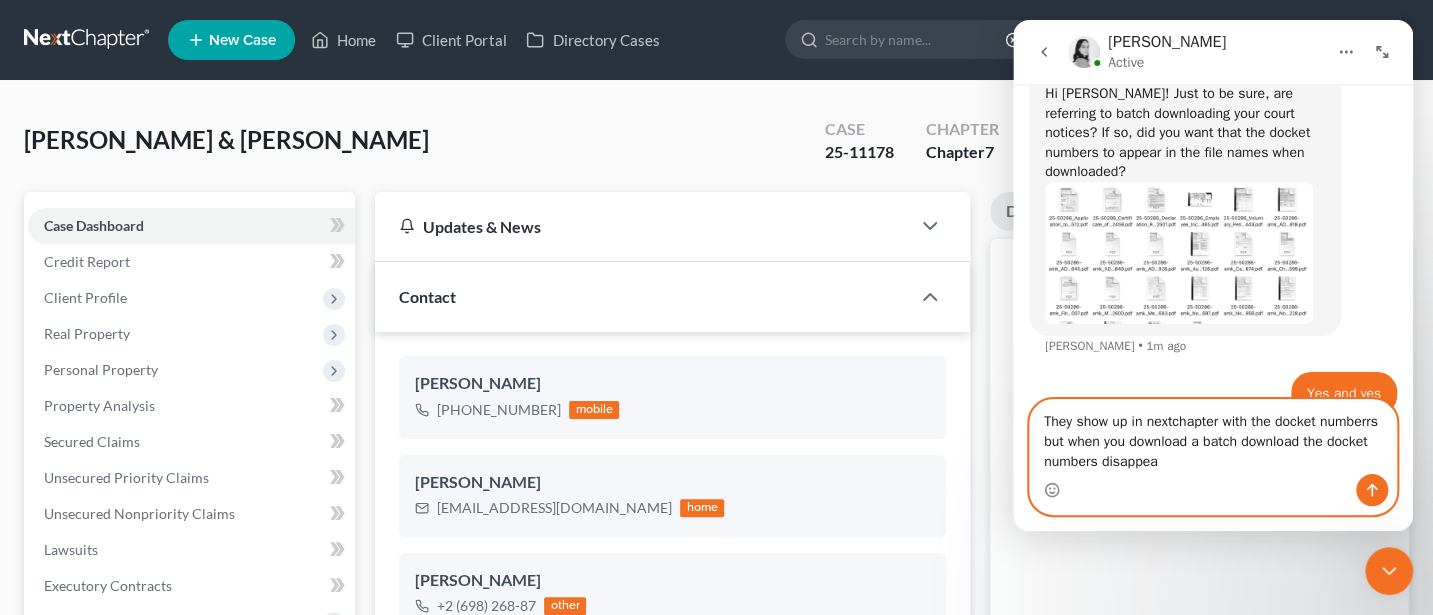 type on "They show up in nextchapter with the docket numberrs but when you download a batch download the docket numbers disappear" 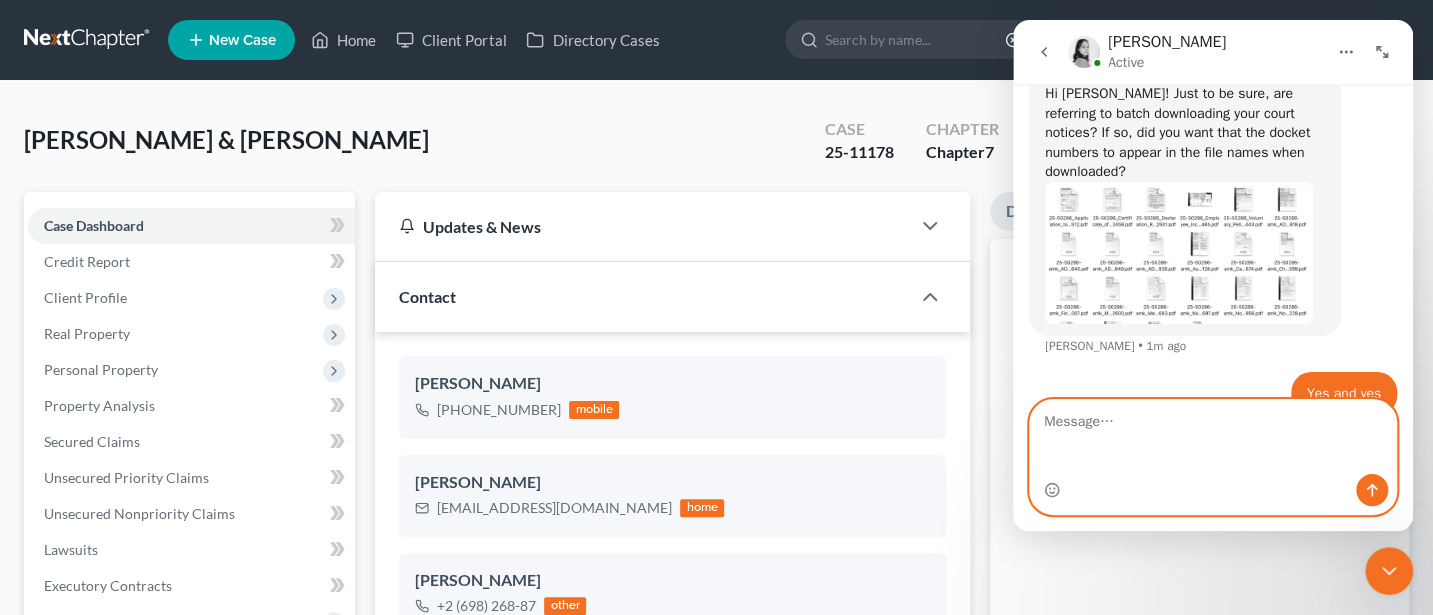 scroll, scrollTop: 720, scrollLeft: 0, axis: vertical 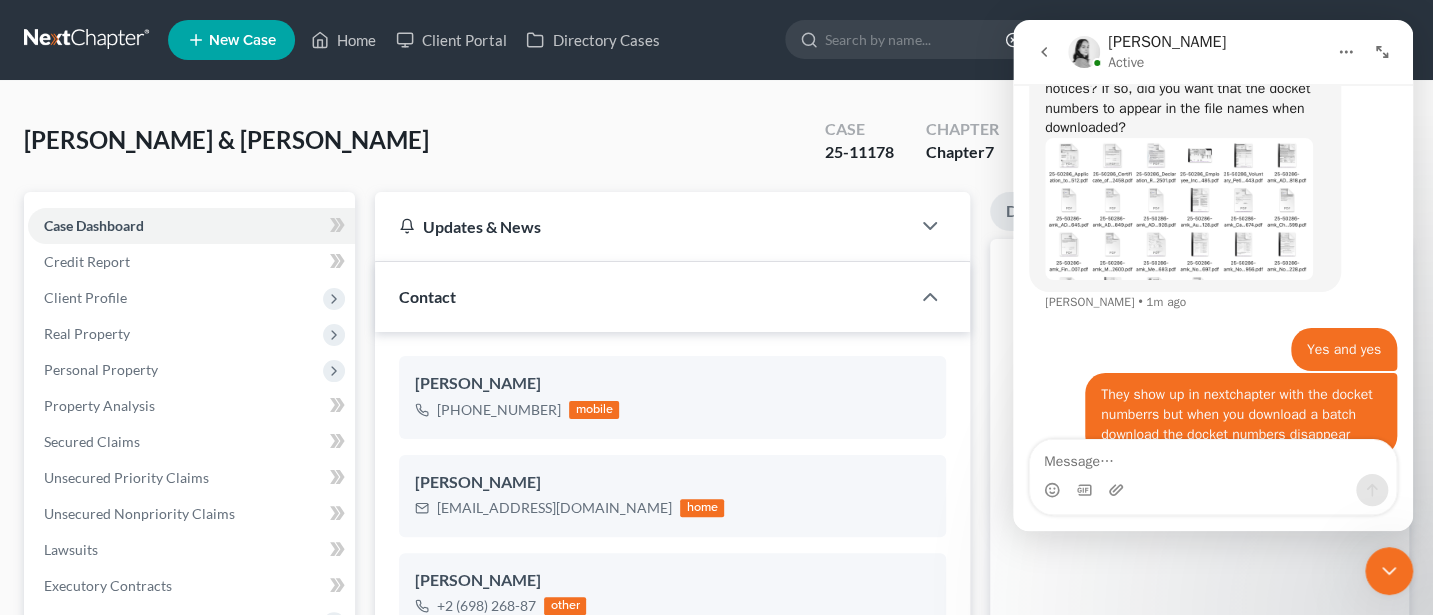 click at bounding box center [1179, 209] 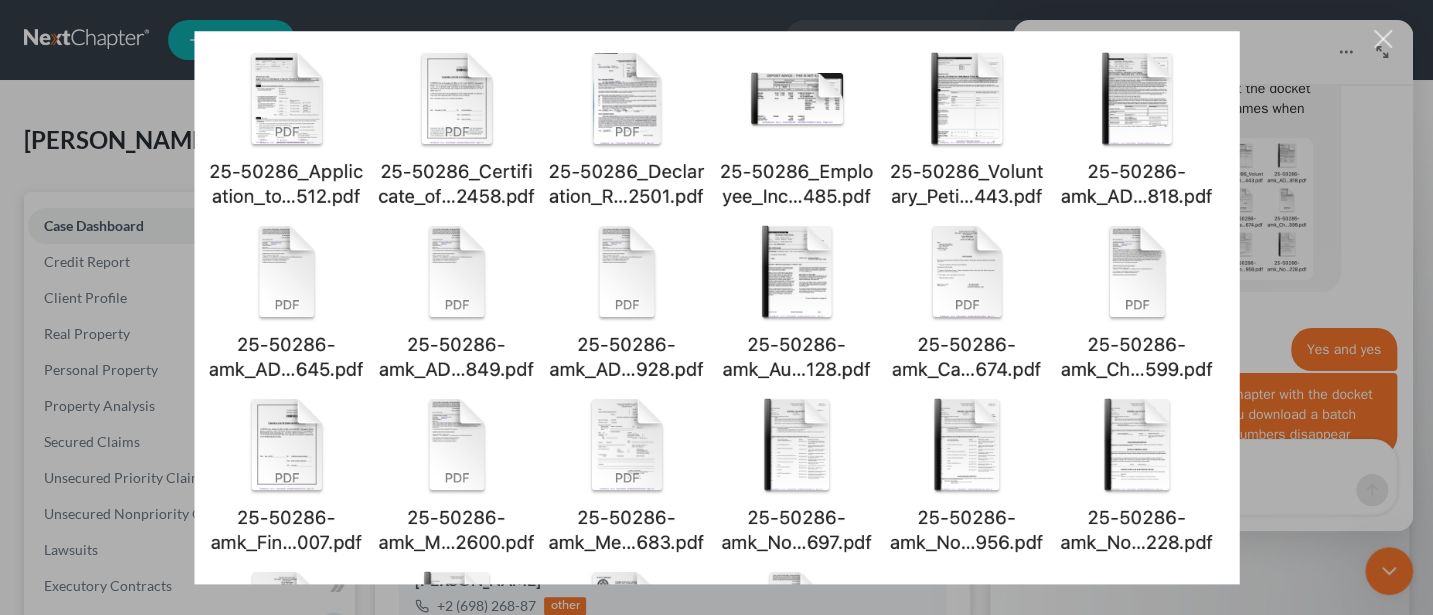 scroll, scrollTop: 0, scrollLeft: 0, axis: both 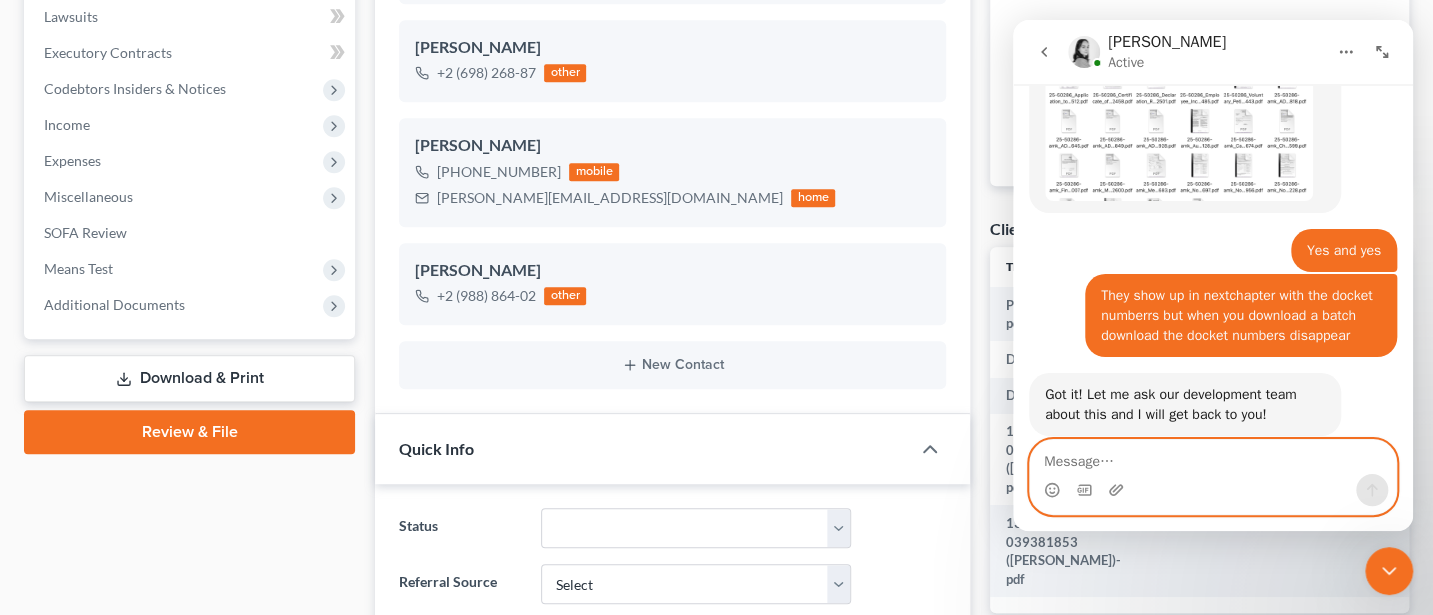 click at bounding box center [1213, 457] 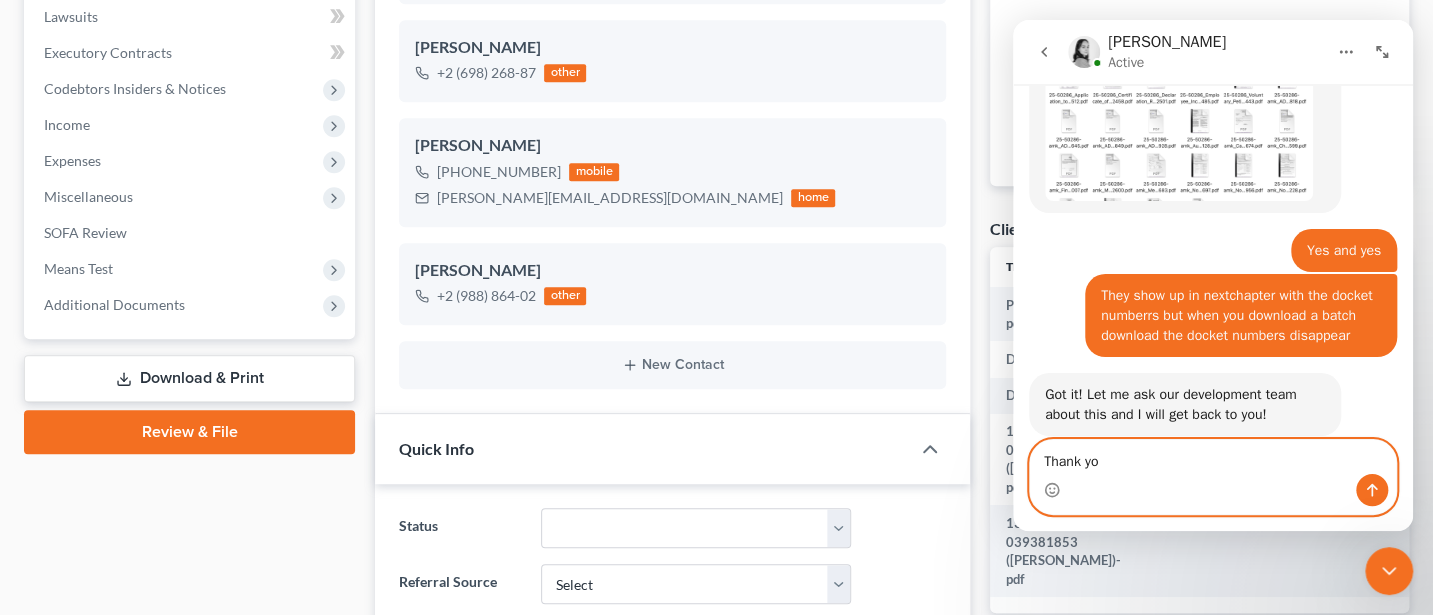 type on "Thank you" 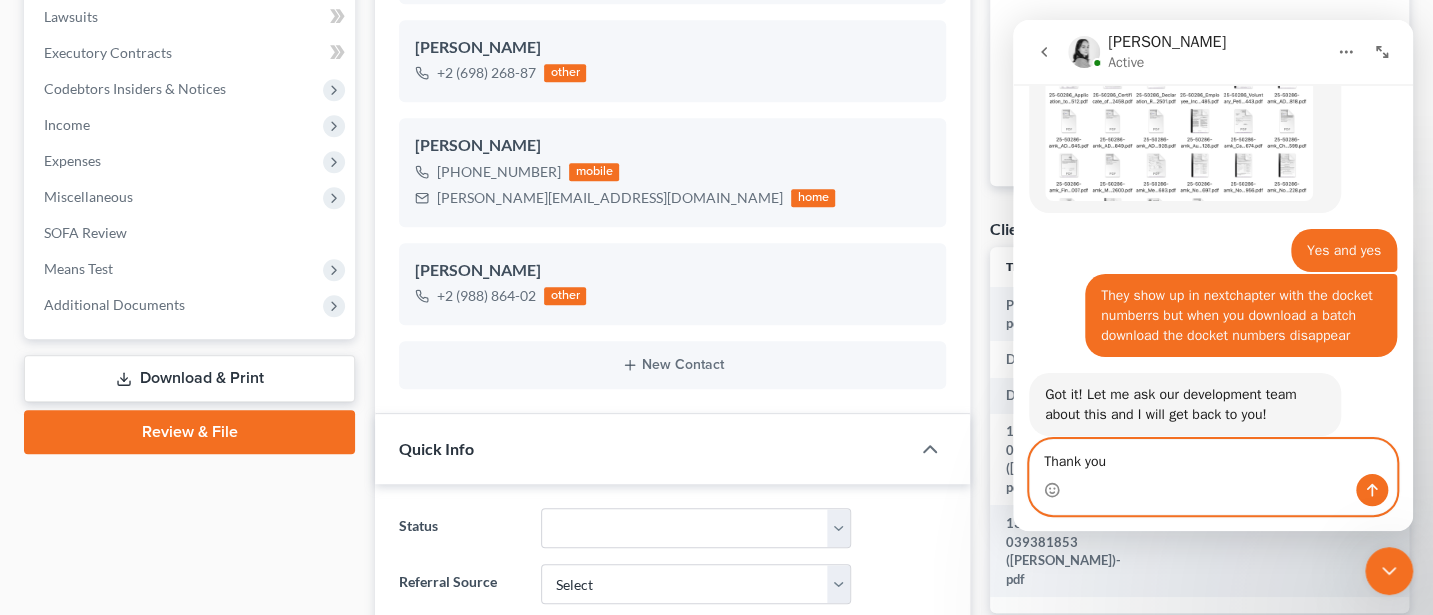 type 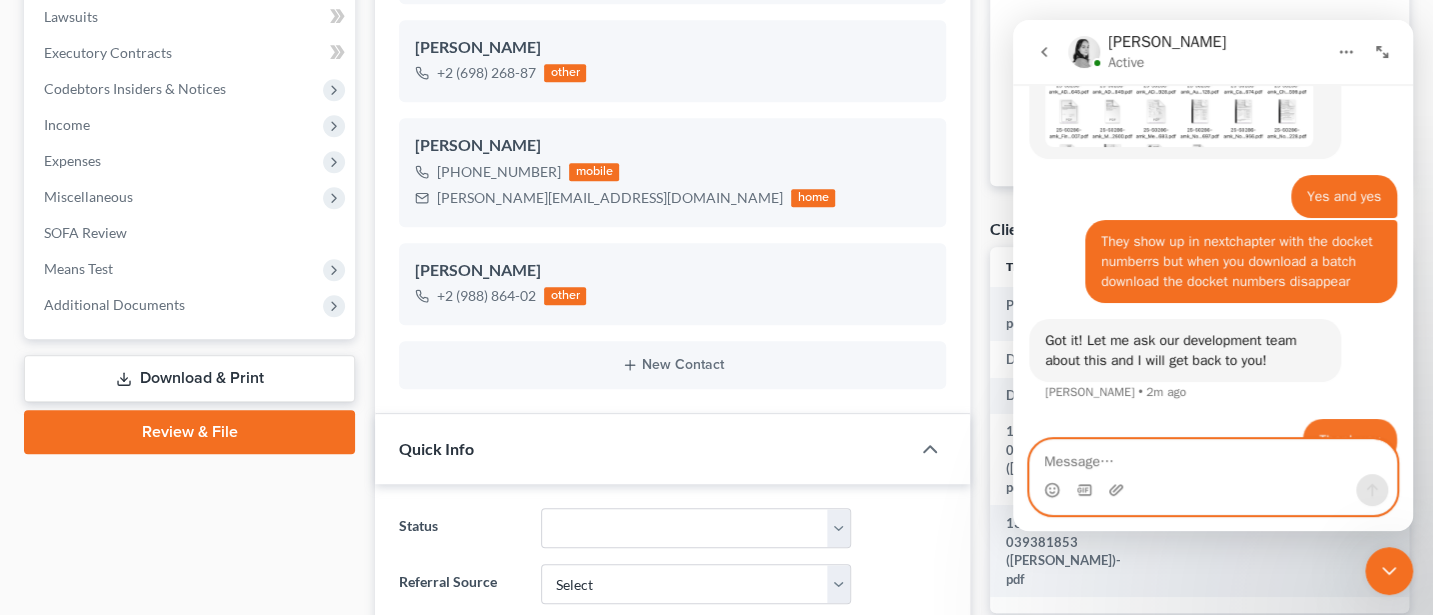scroll, scrollTop: 859, scrollLeft: 0, axis: vertical 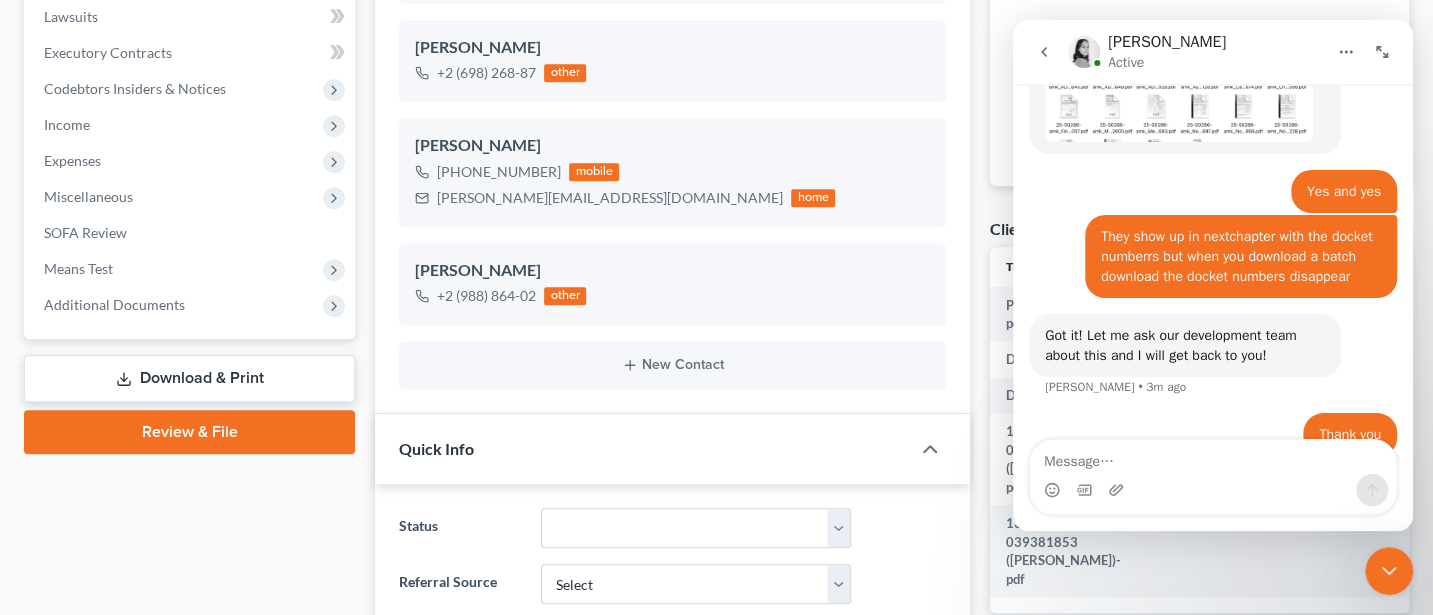 click 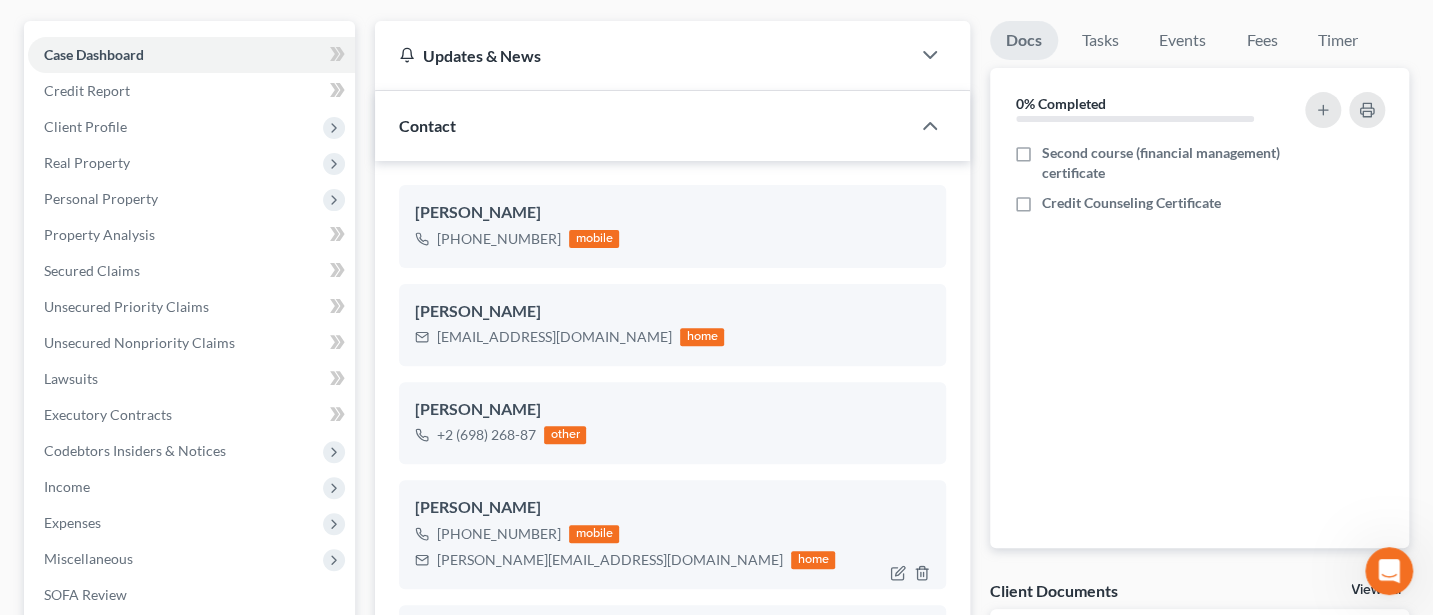 scroll, scrollTop: 0, scrollLeft: 0, axis: both 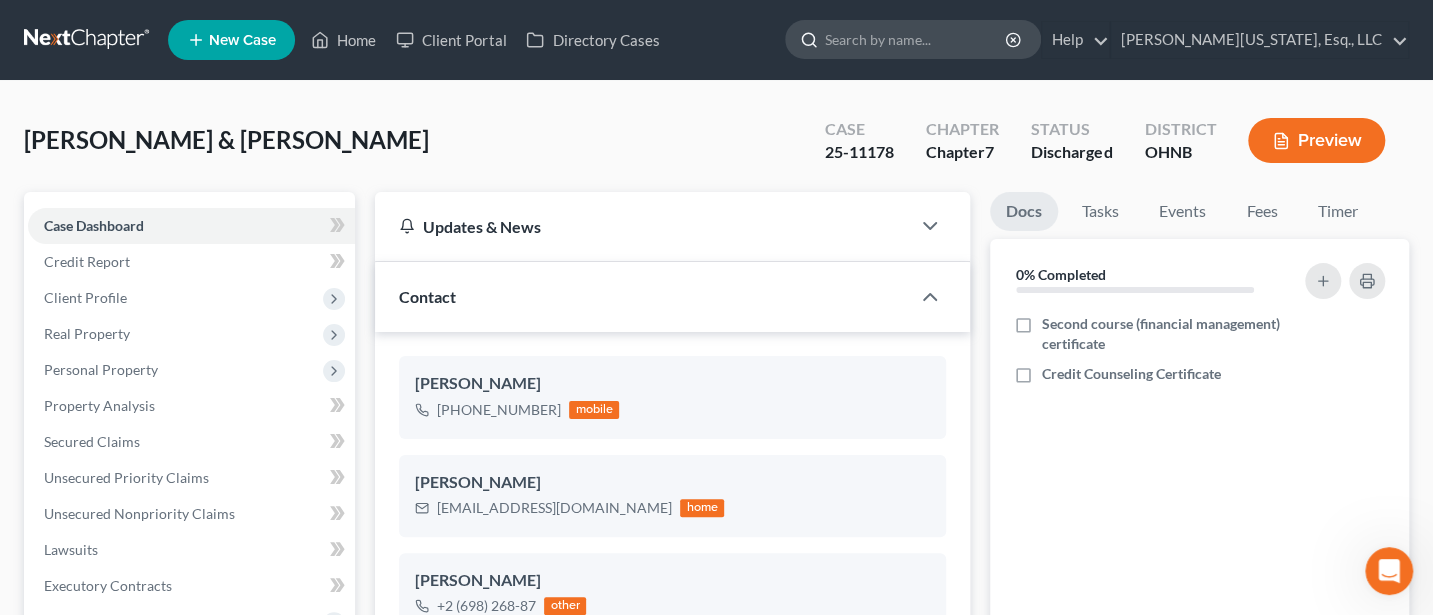 click at bounding box center [916, 39] 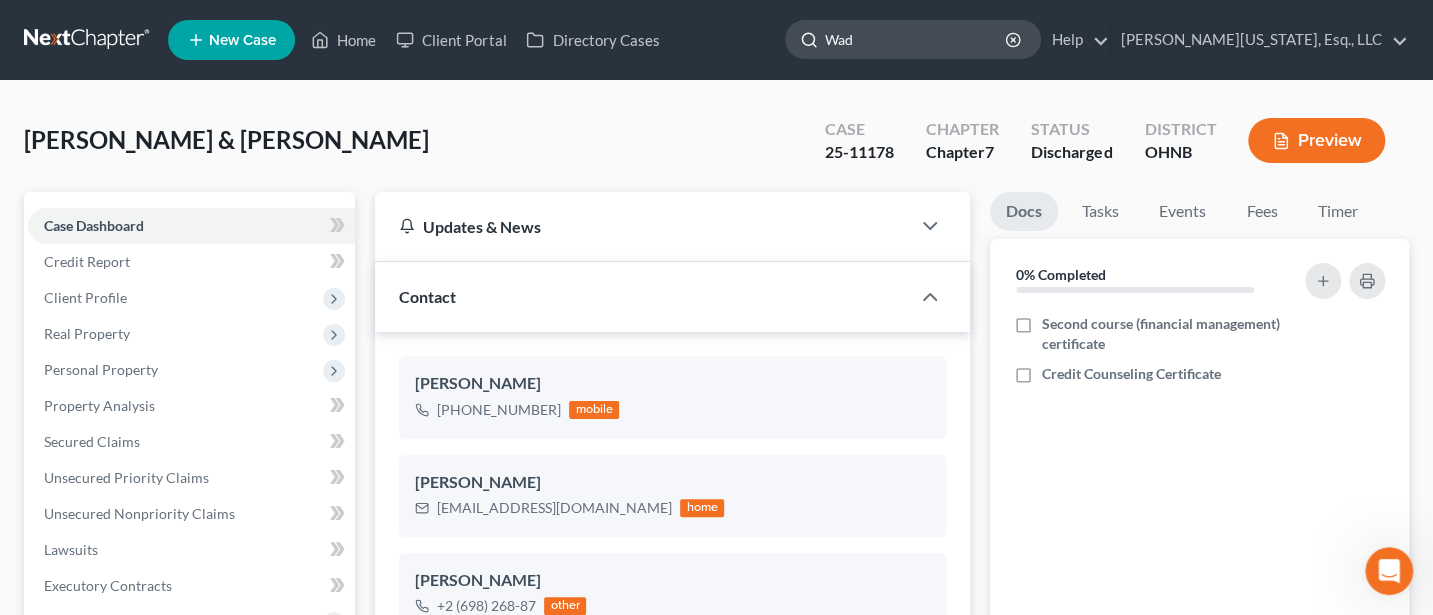 type on "[PERSON_NAME]" 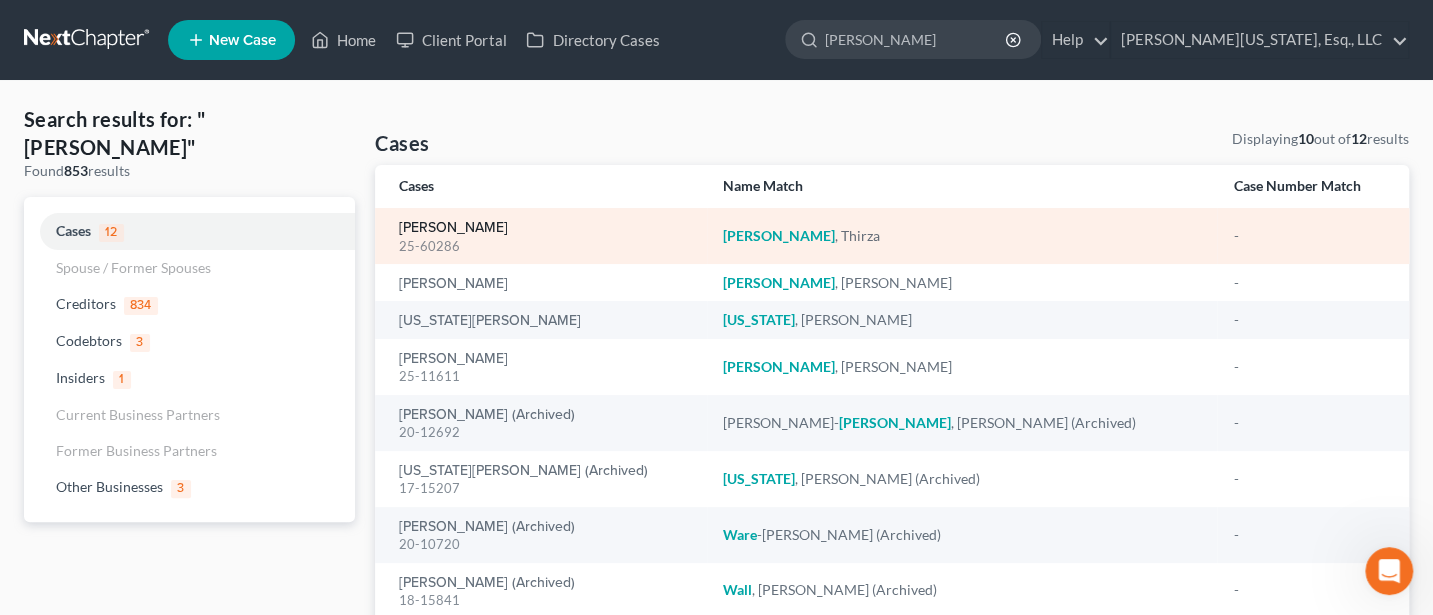 click on "[PERSON_NAME]" at bounding box center [453, 228] 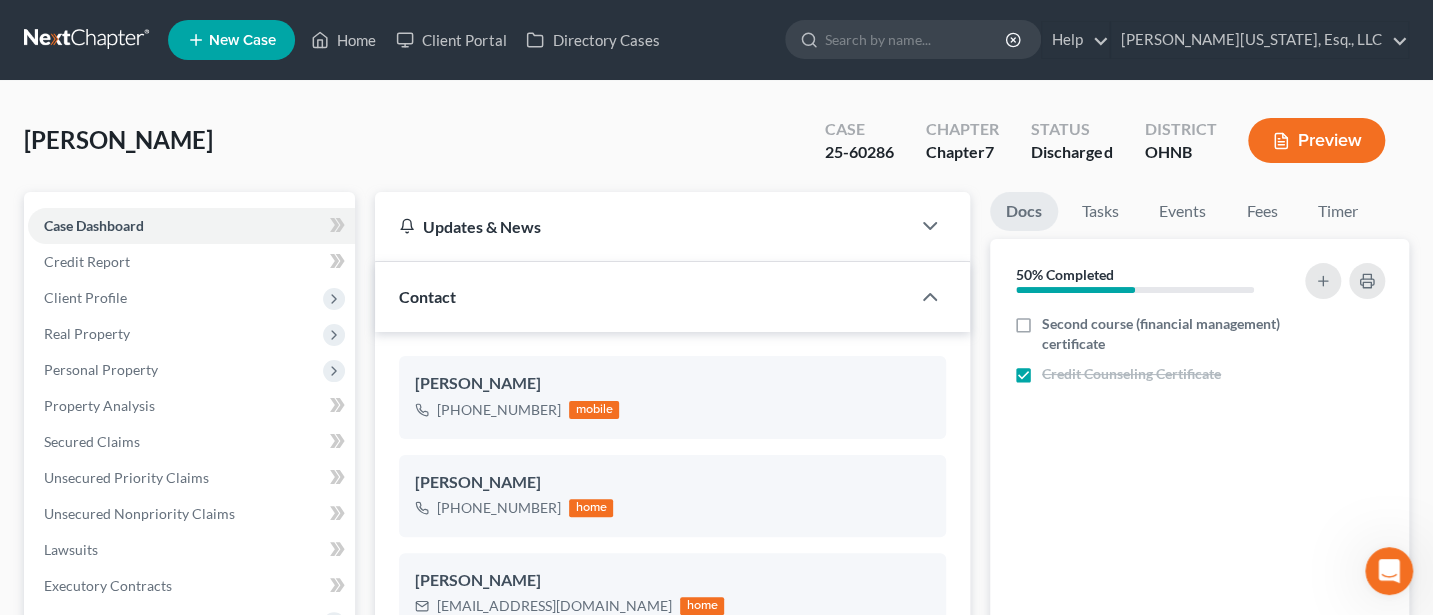 scroll, scrollTop: 239, scrollLeft: 0, axis: vertical 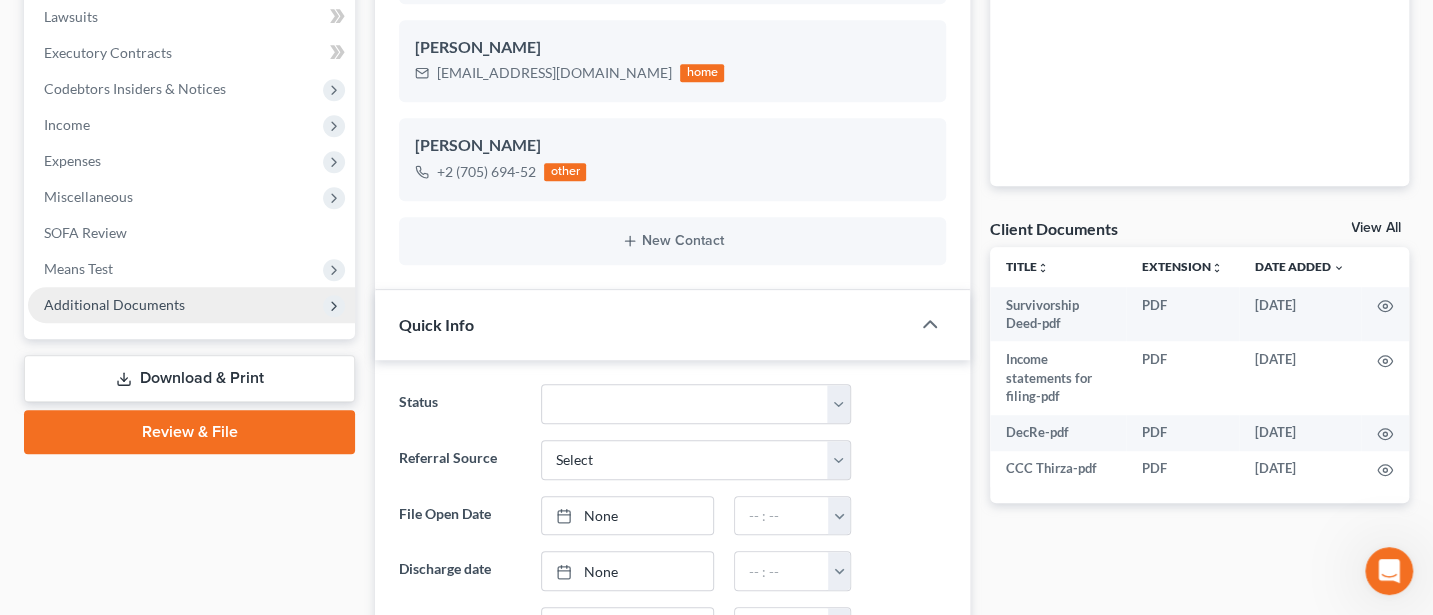 click on "Additional Documents" at bounding box center (114, 304) 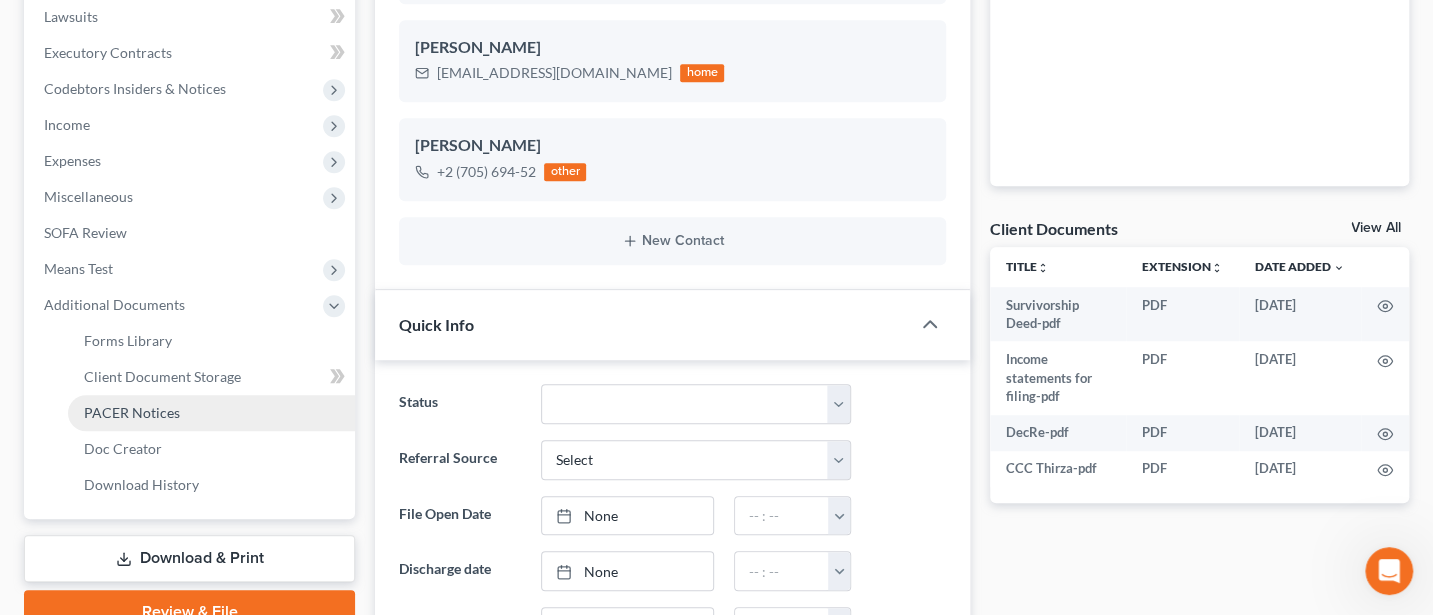click on "PACER Notices" at bounding box center [132, 412] 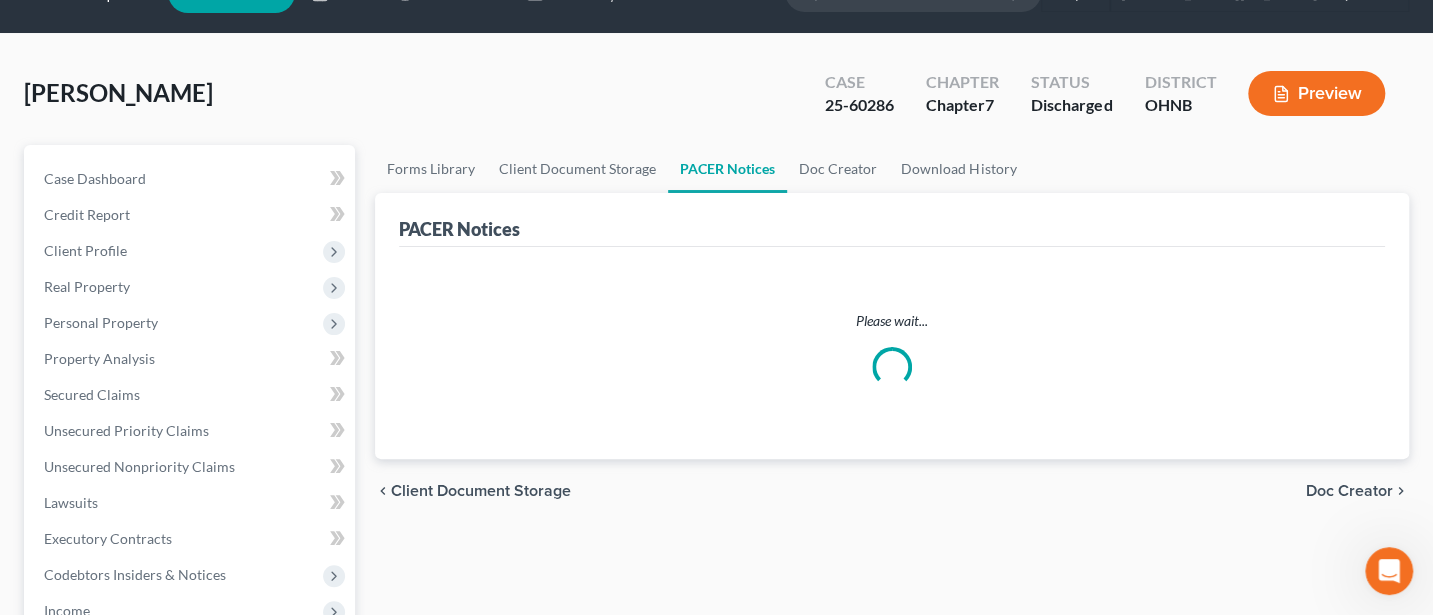 scroll, scrollTop: 0, scrollLeft: 0, axis: both 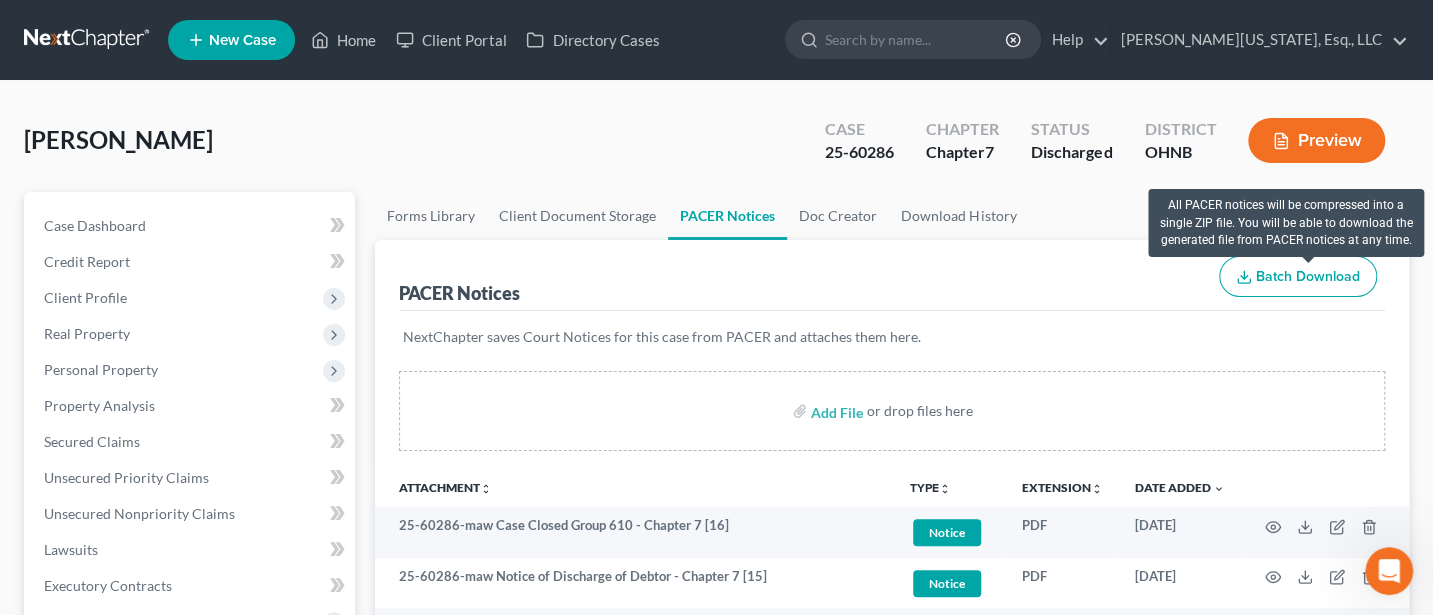 click on "Batch Download" at bounding box center [1308, 276] 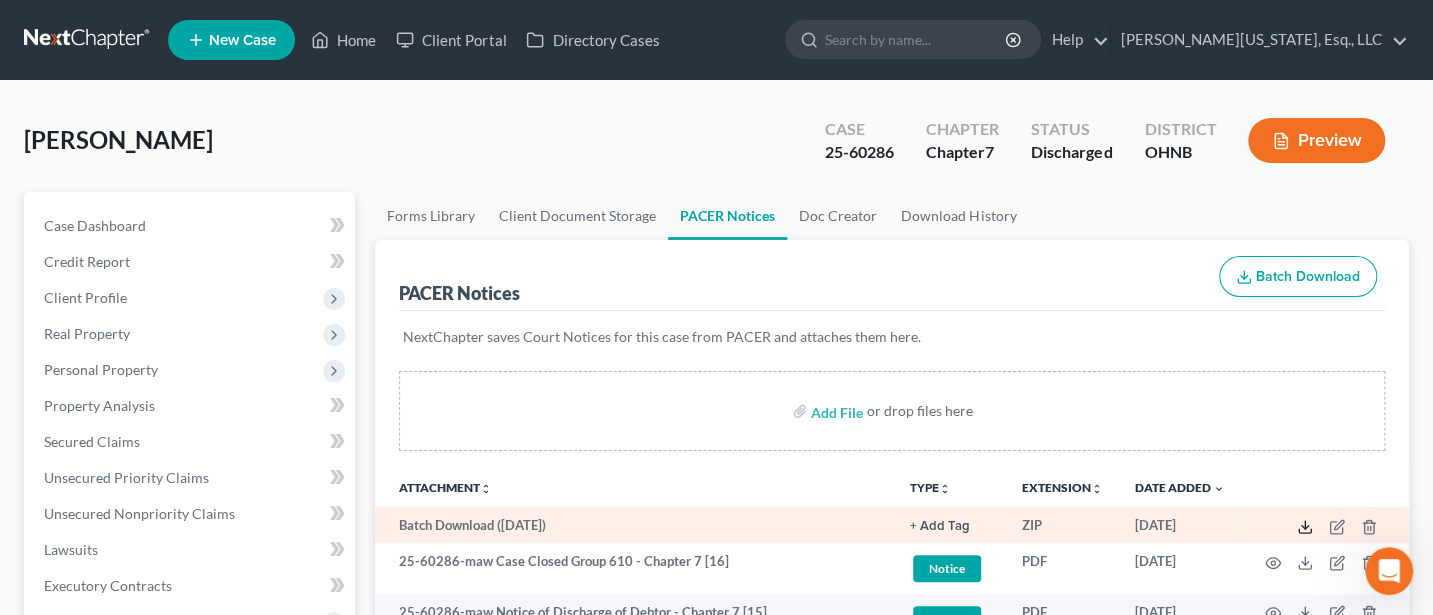 click 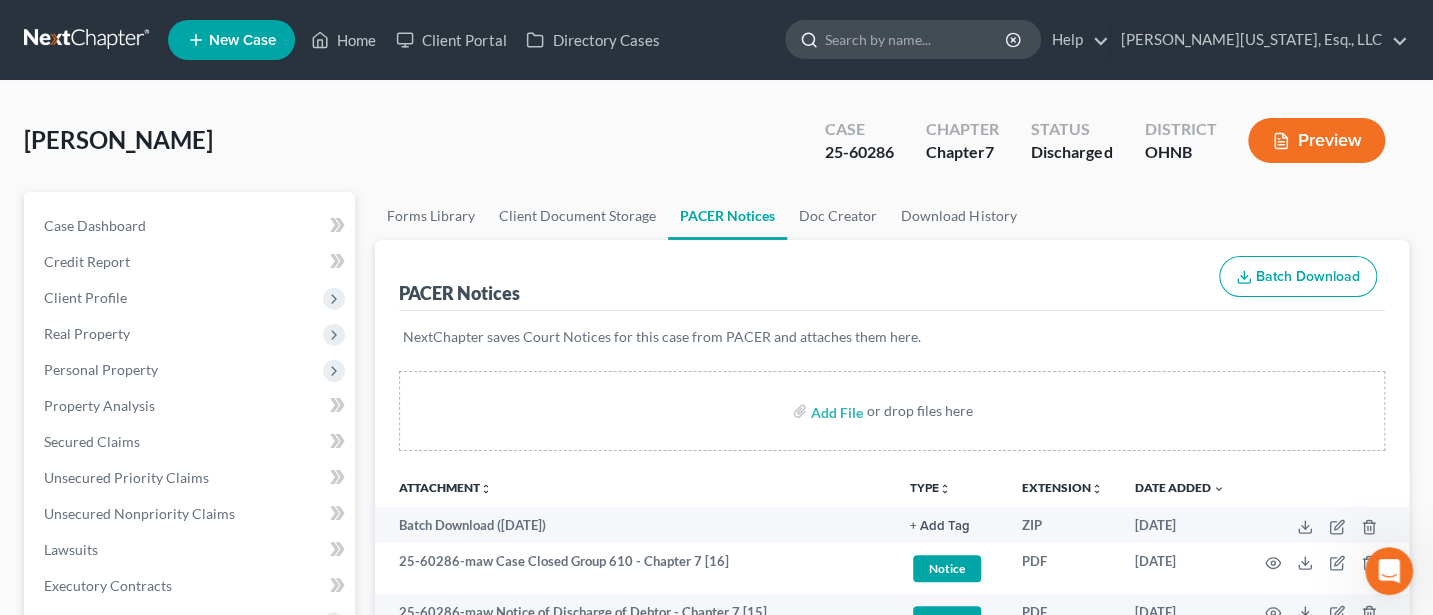 click at bounding box center (916, 39) 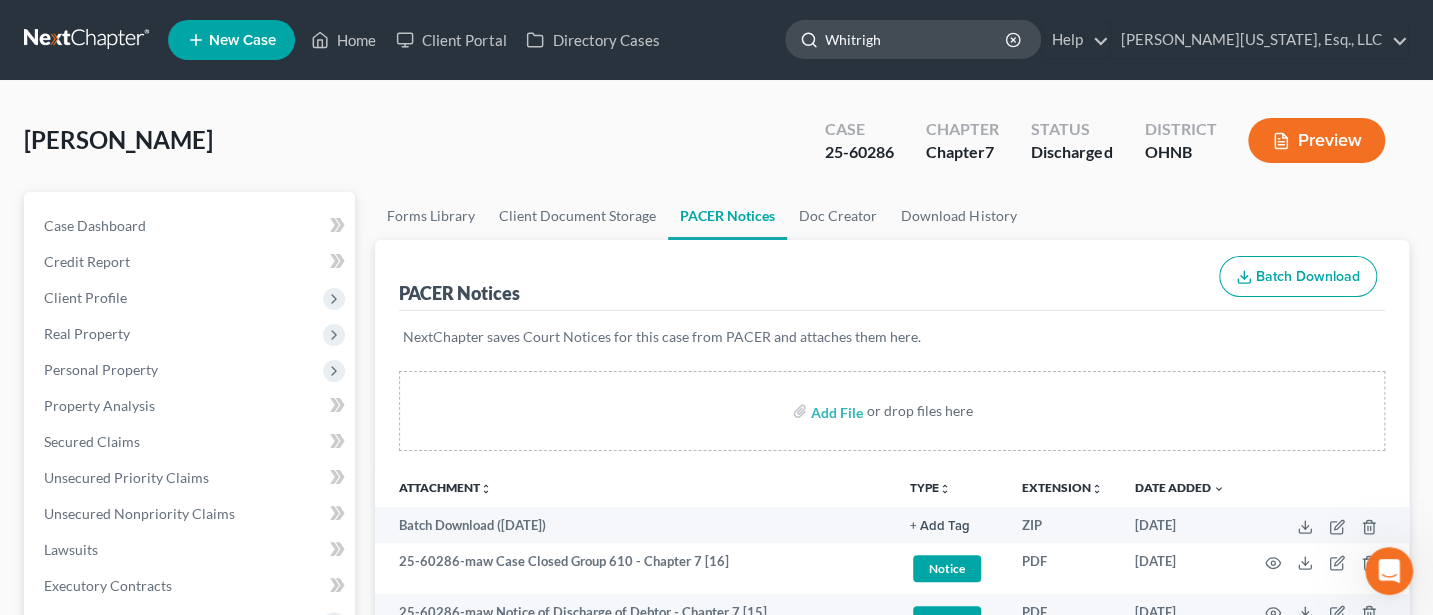 type on "[PERSON_NAME]" 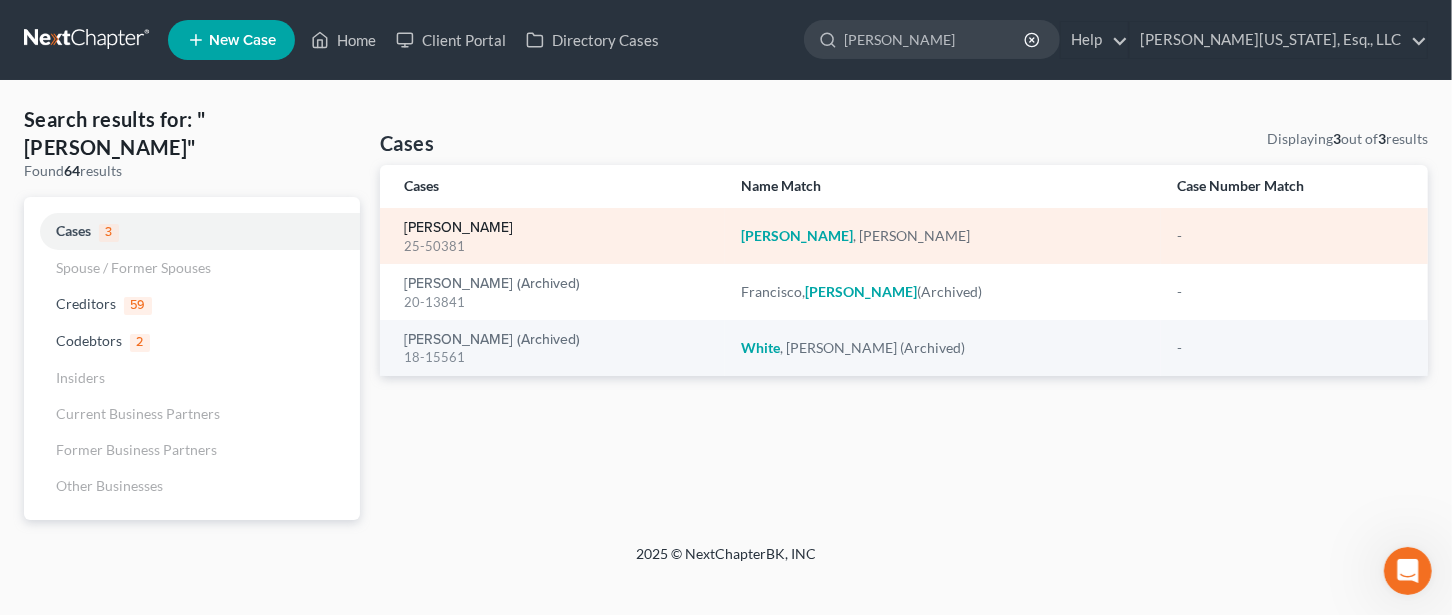 click on "[PERSON_NAME]" at bounding box center [458, 228] 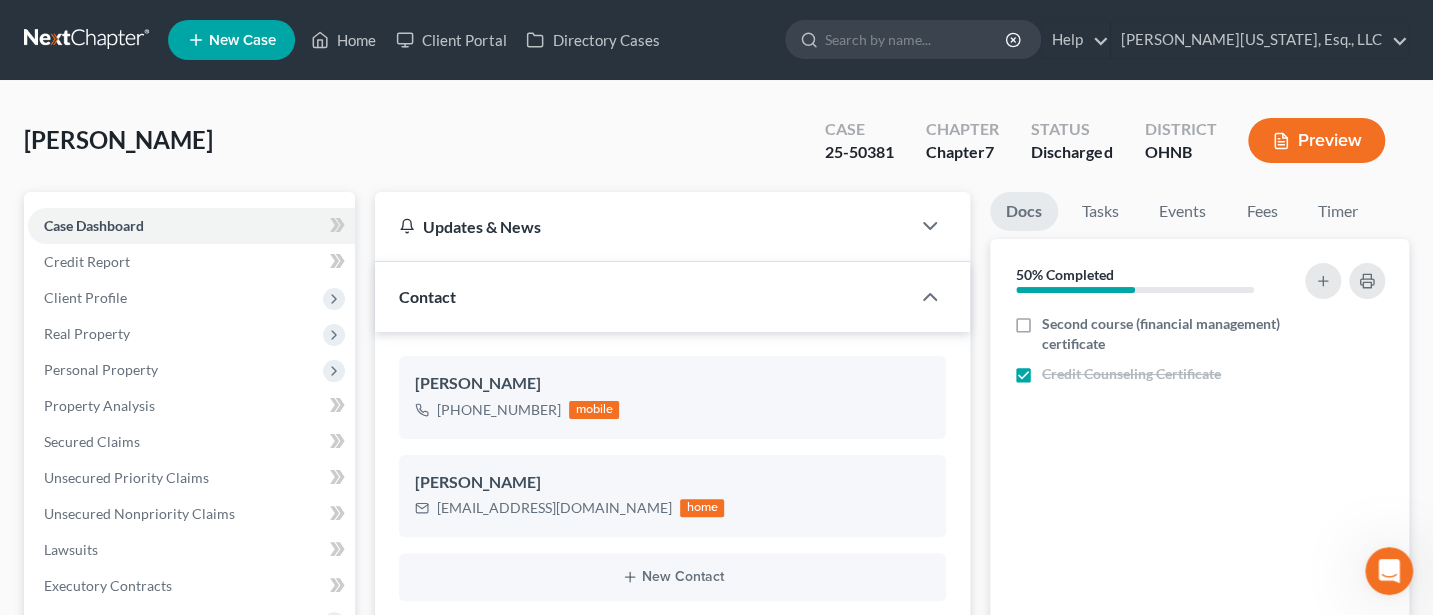scroll, scrollTop: 481, scrollLeft: 0, axis: vertical 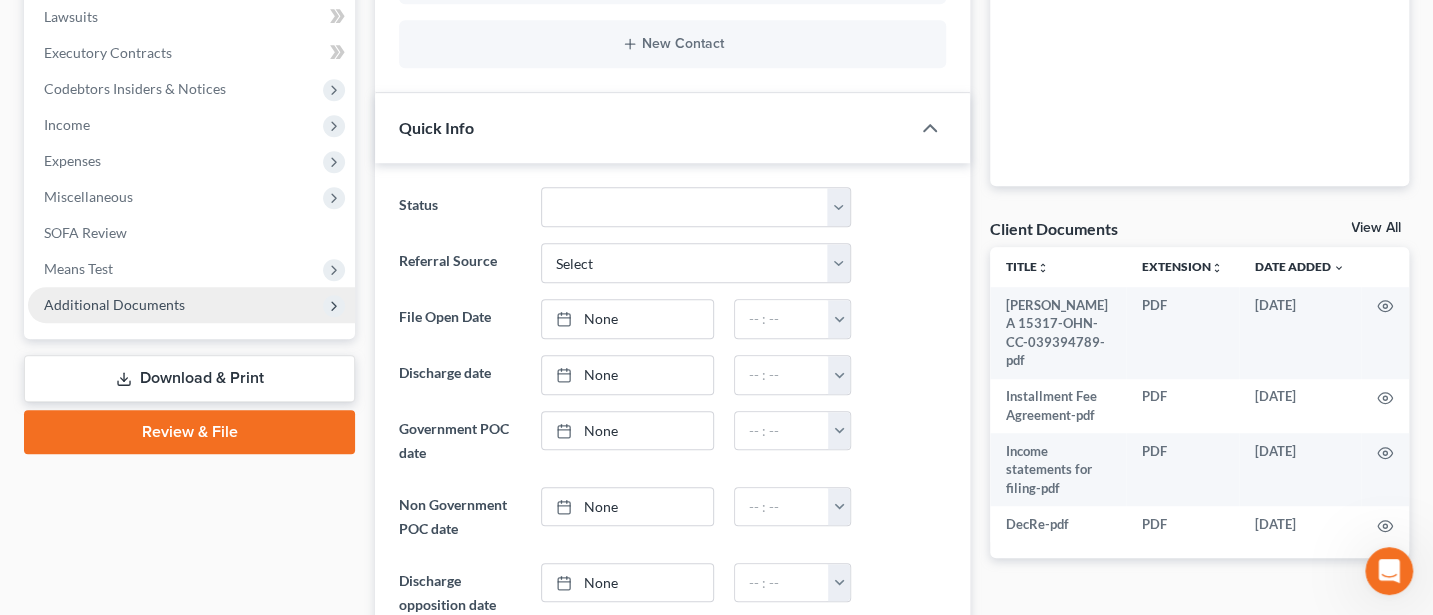 click on "Additional Documents" at bounding box center (114, 304) 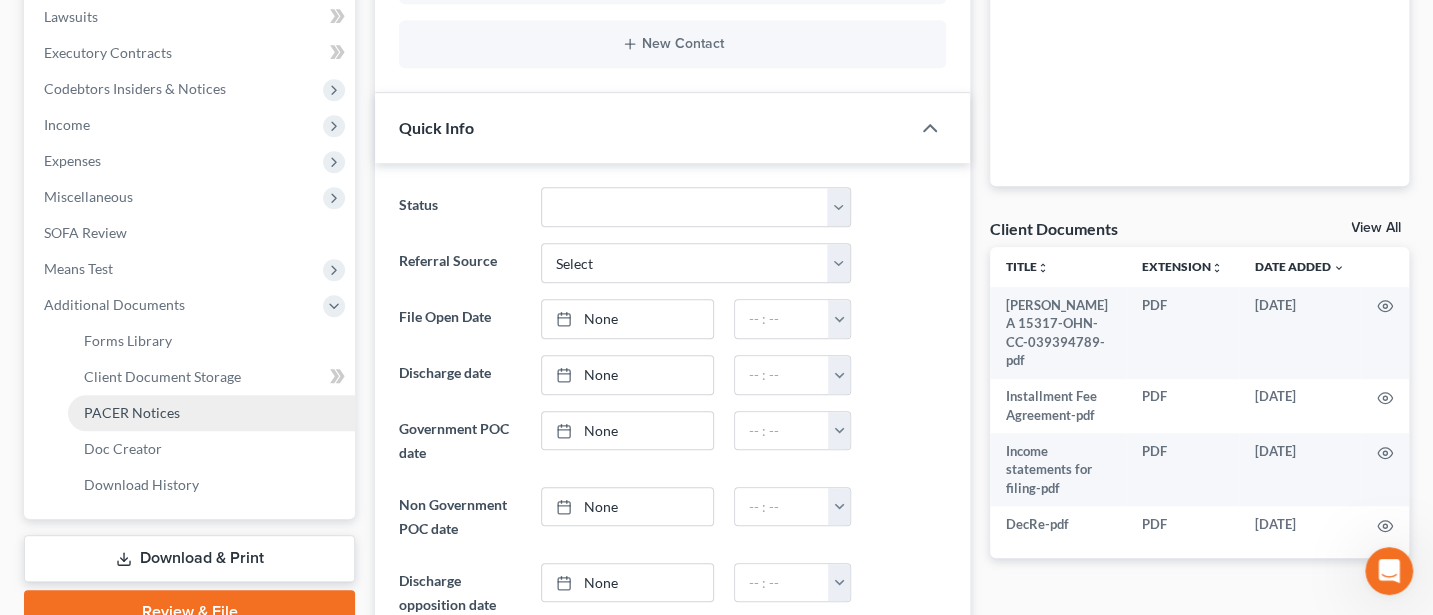 click on "PACER Notices" at bounding box center (132, 412) 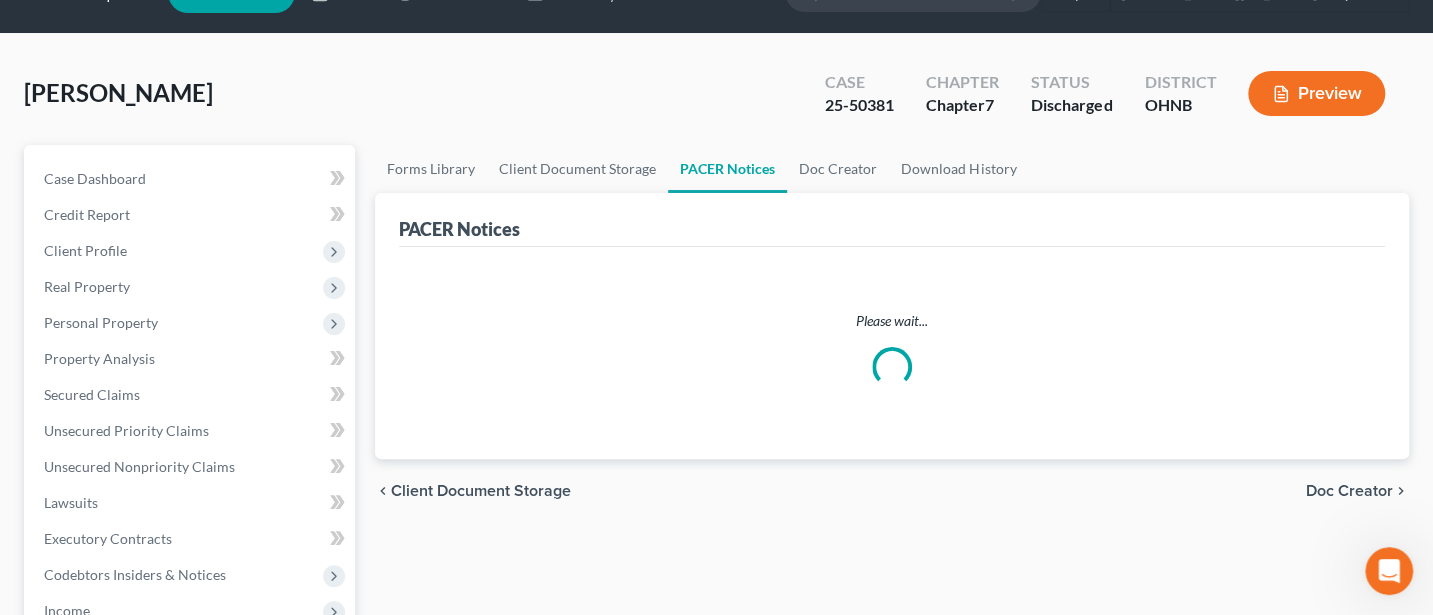 scroll, scrollTop: 0, scrollLeft: 0, axis: both 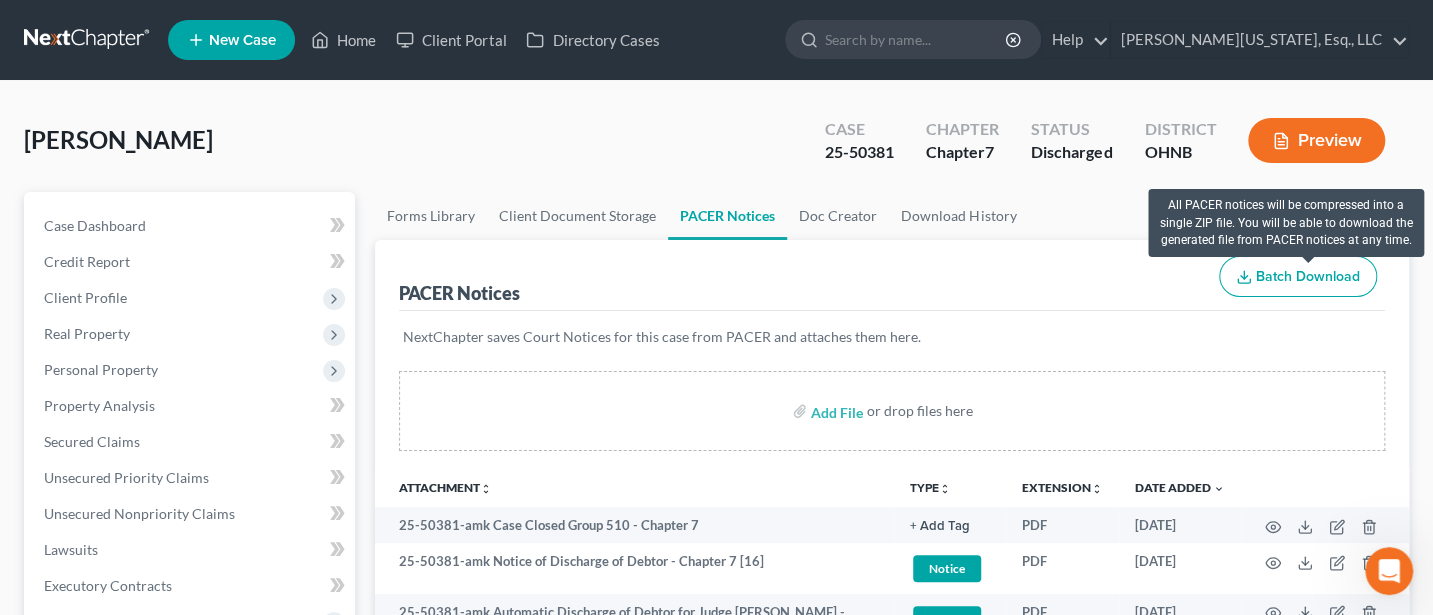click on "Batch Download" at bounding box center (1308, 276) 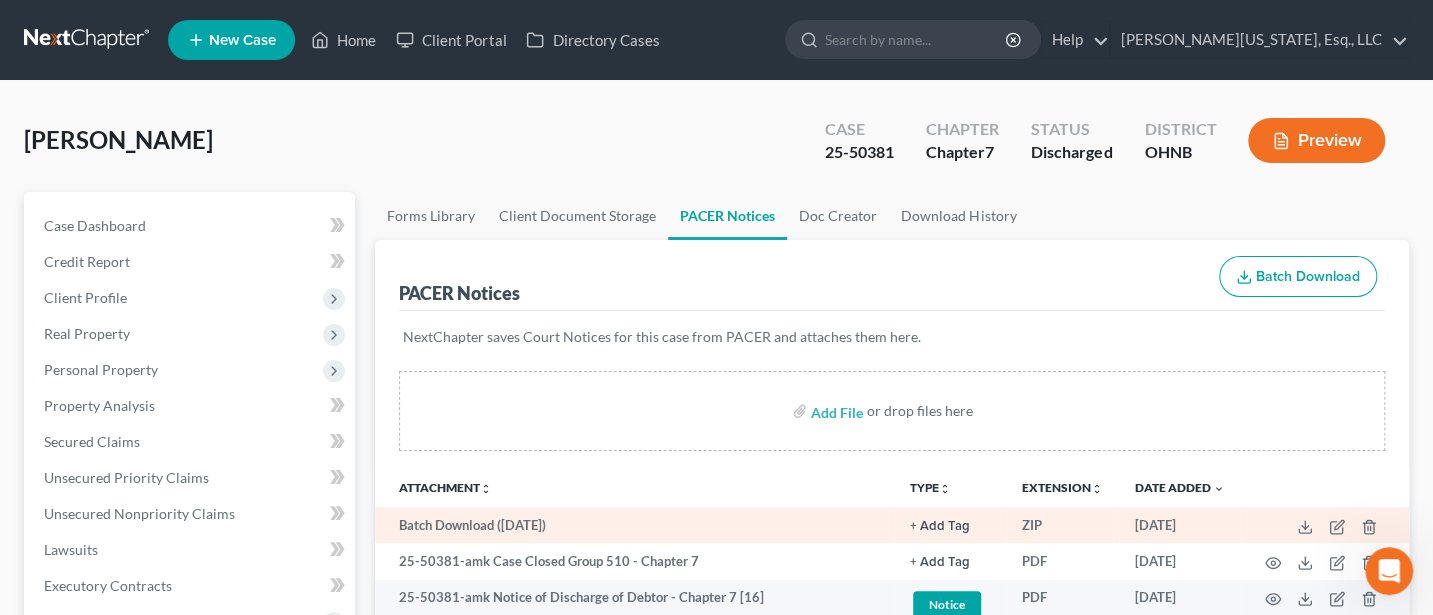 click at bounding box center [1325, 525] 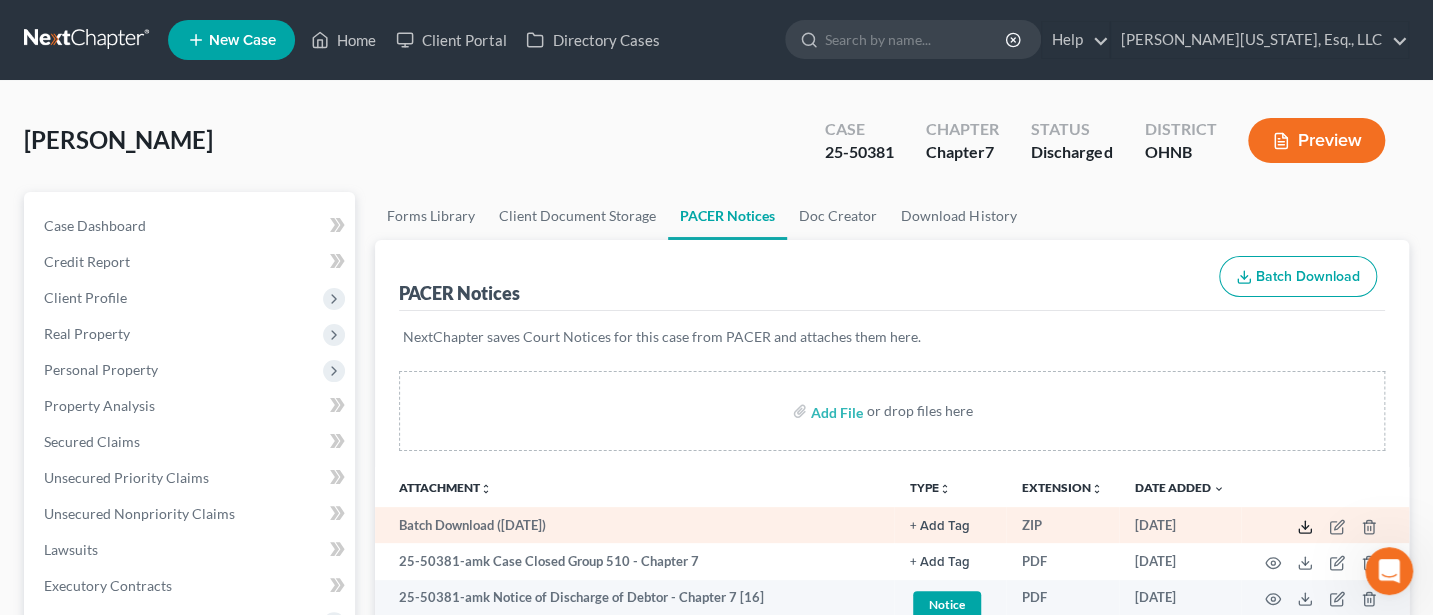 click 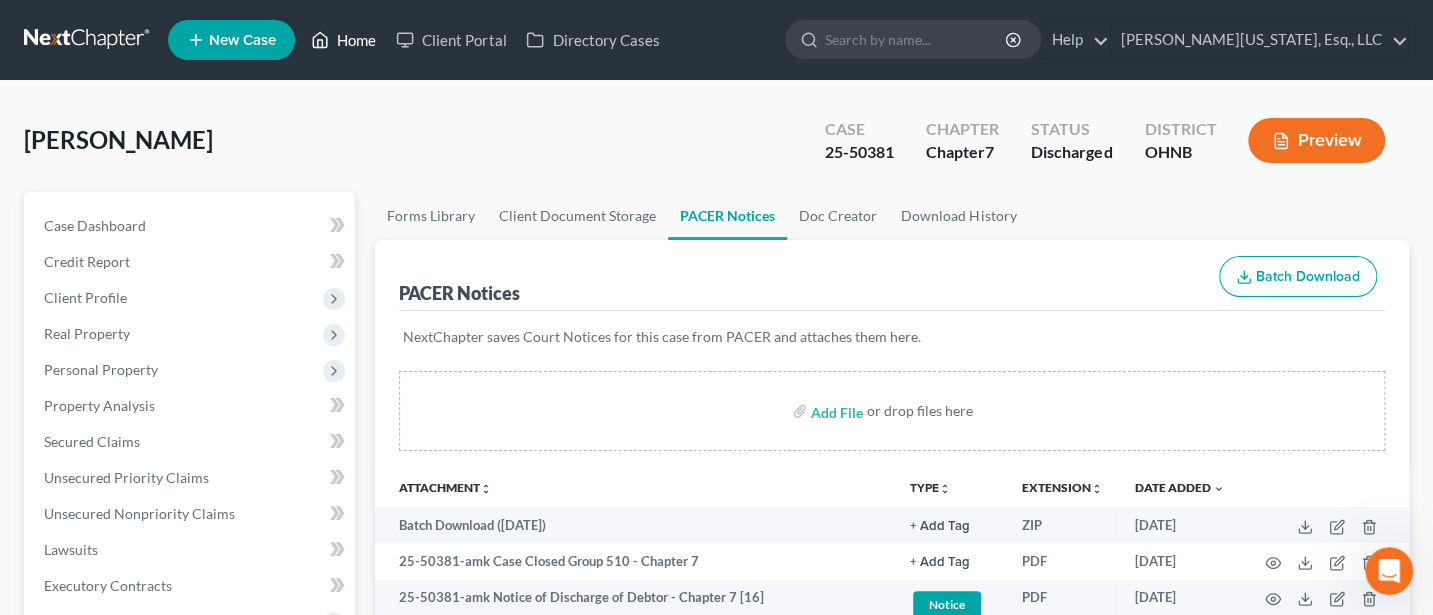 click on "Home" at bounding box center (343, 40) 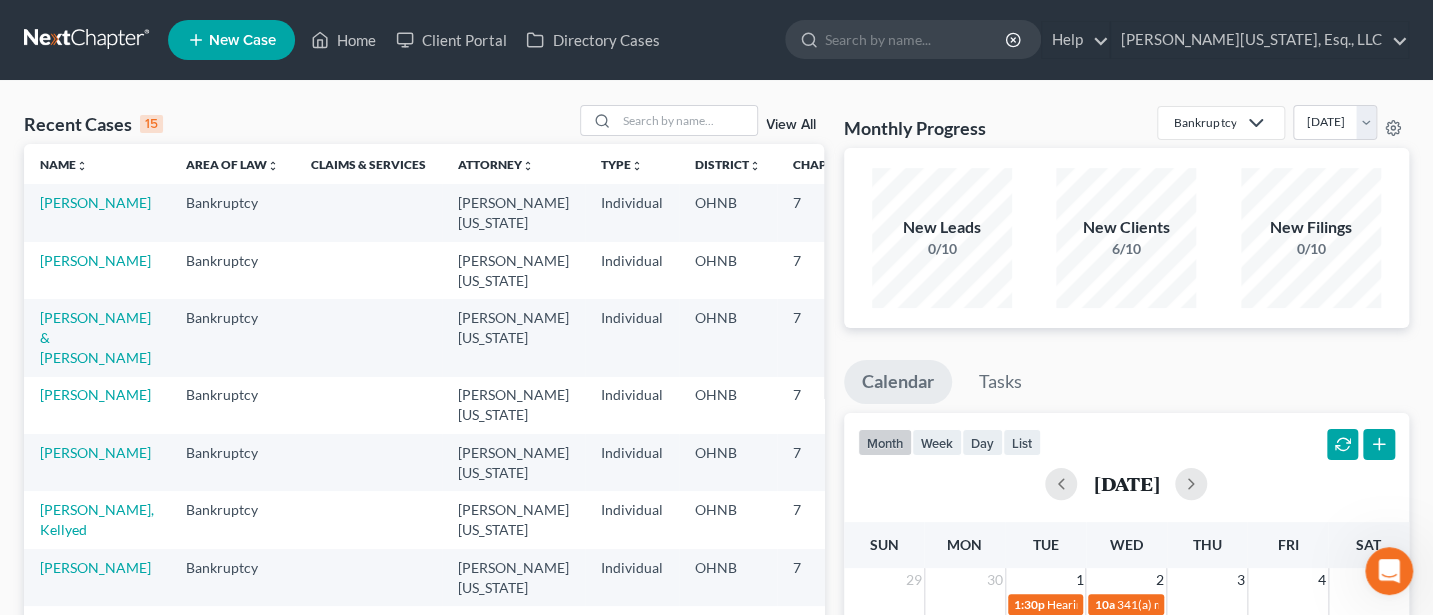 click on "View All" at bounding box center [791, 125] 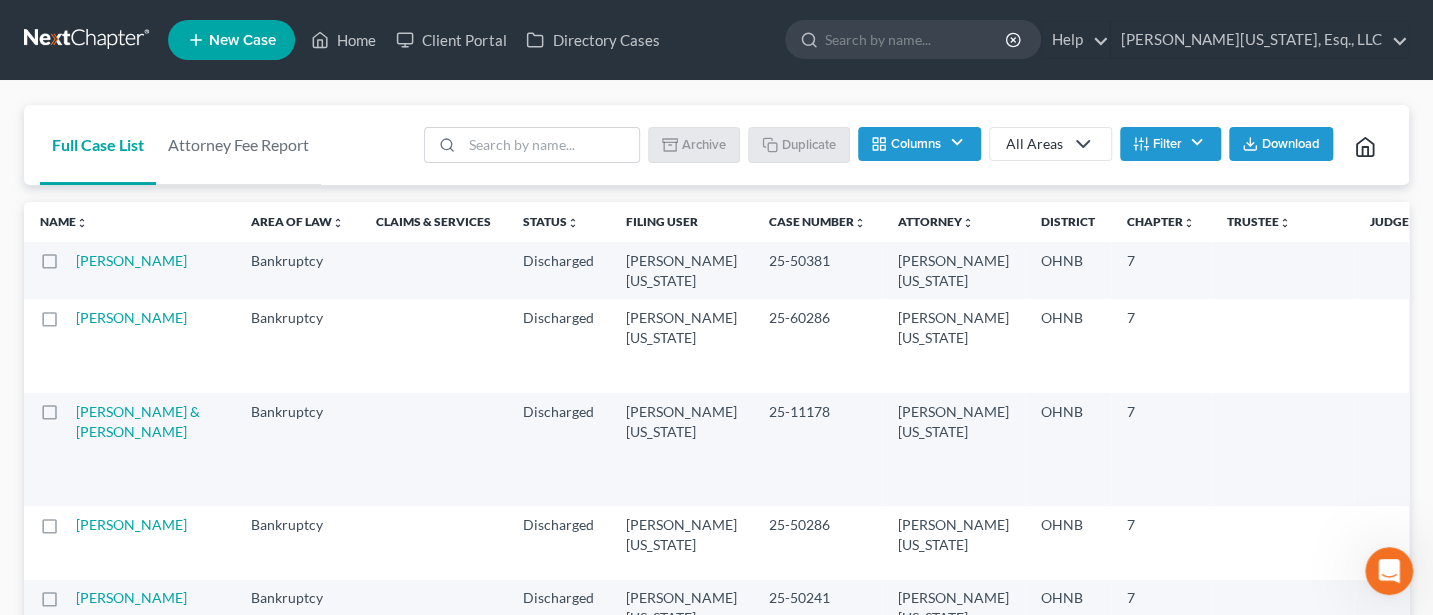 click at bounding box center (68, 266) 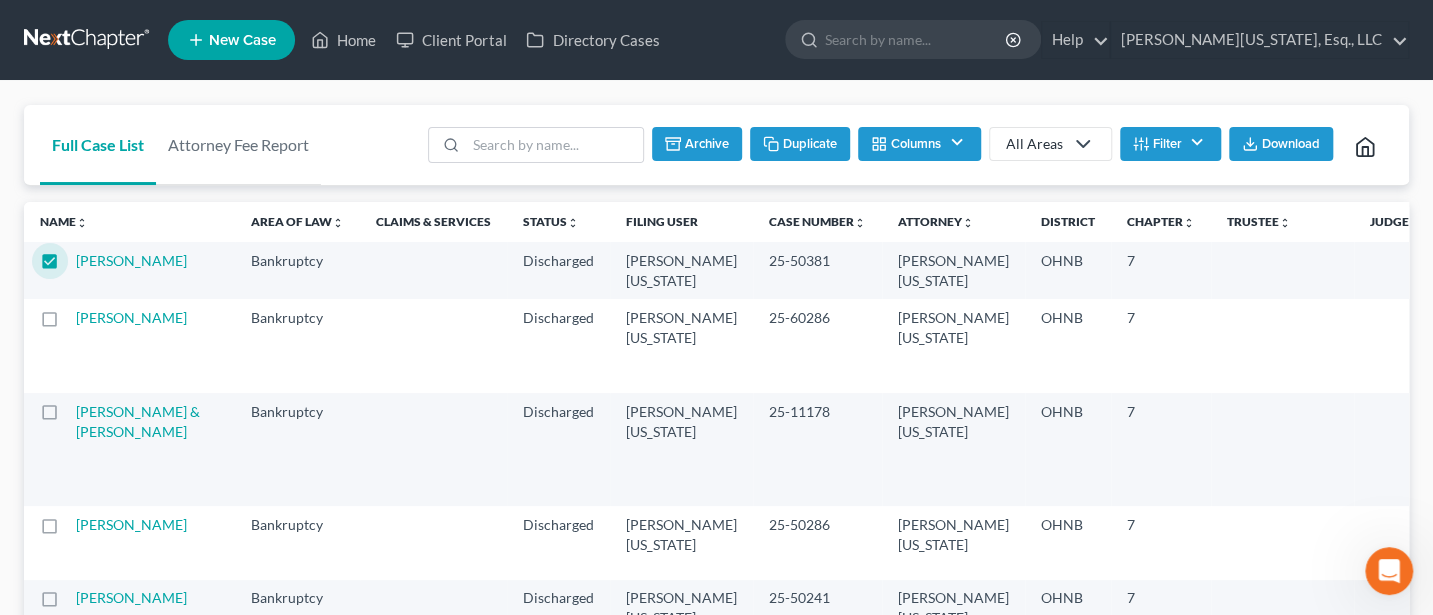click at bounding box center [68, 323] 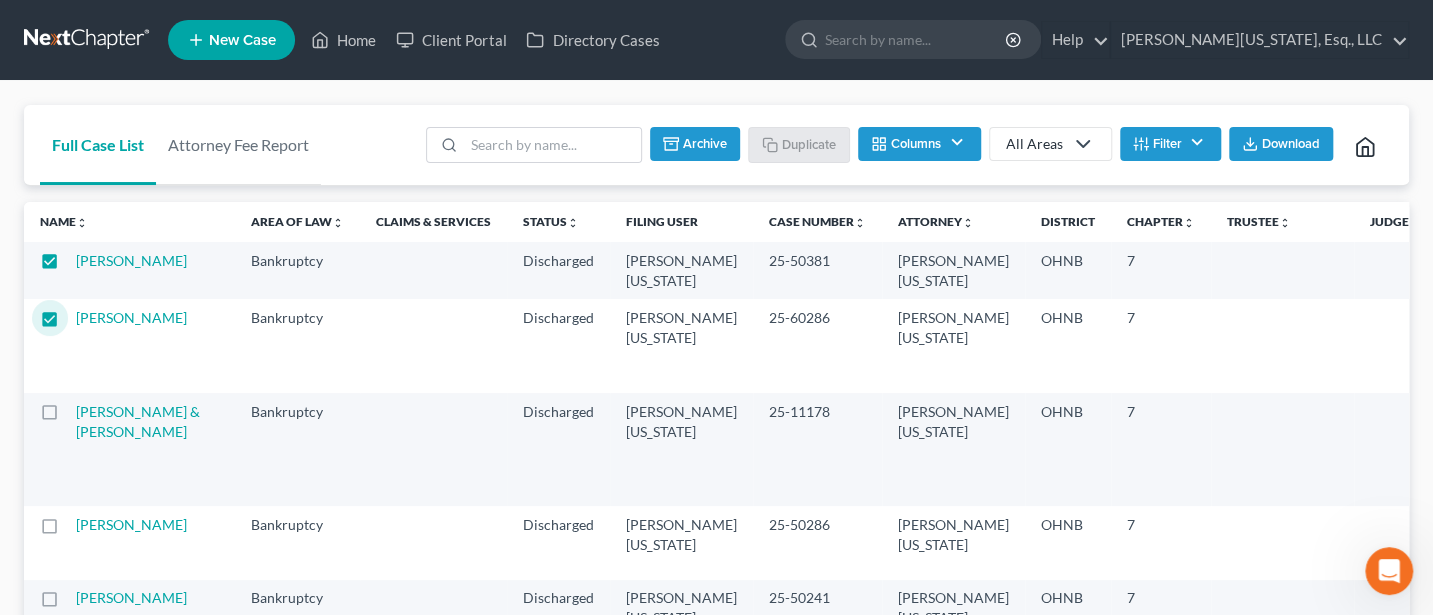 click at bounding box center (68, 417) 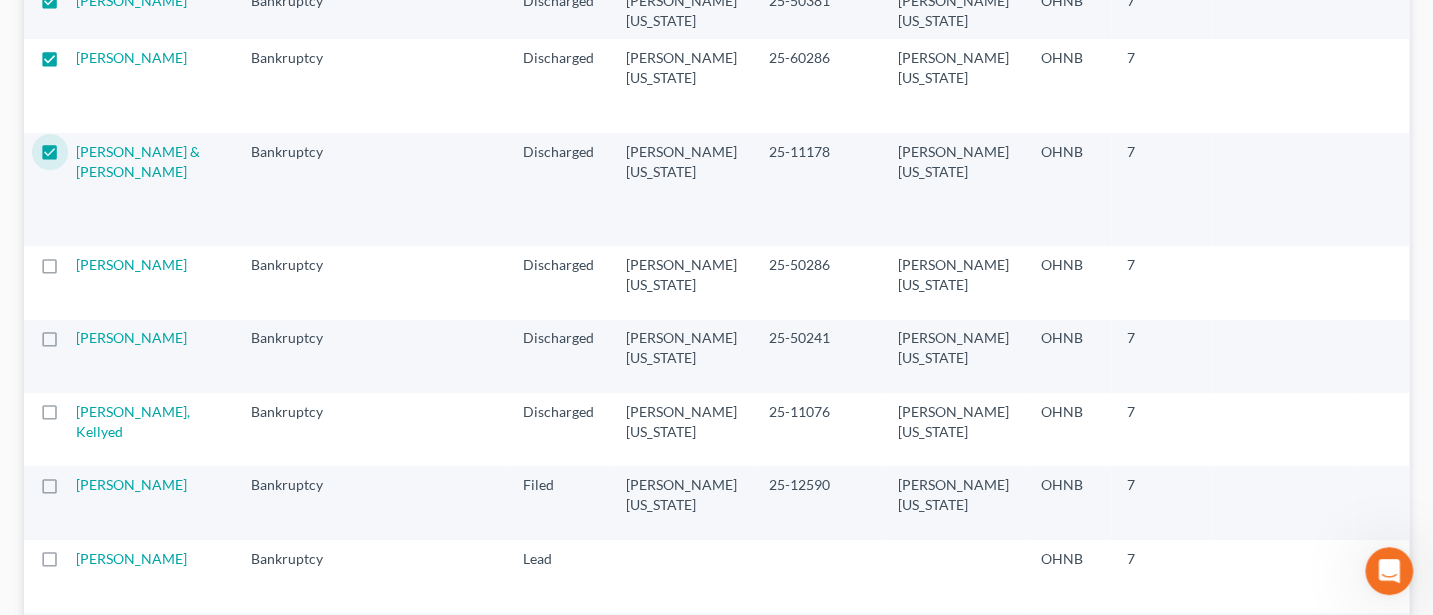 scroll, scrollTop: 266, scrollLeft: 0, axis: vertical 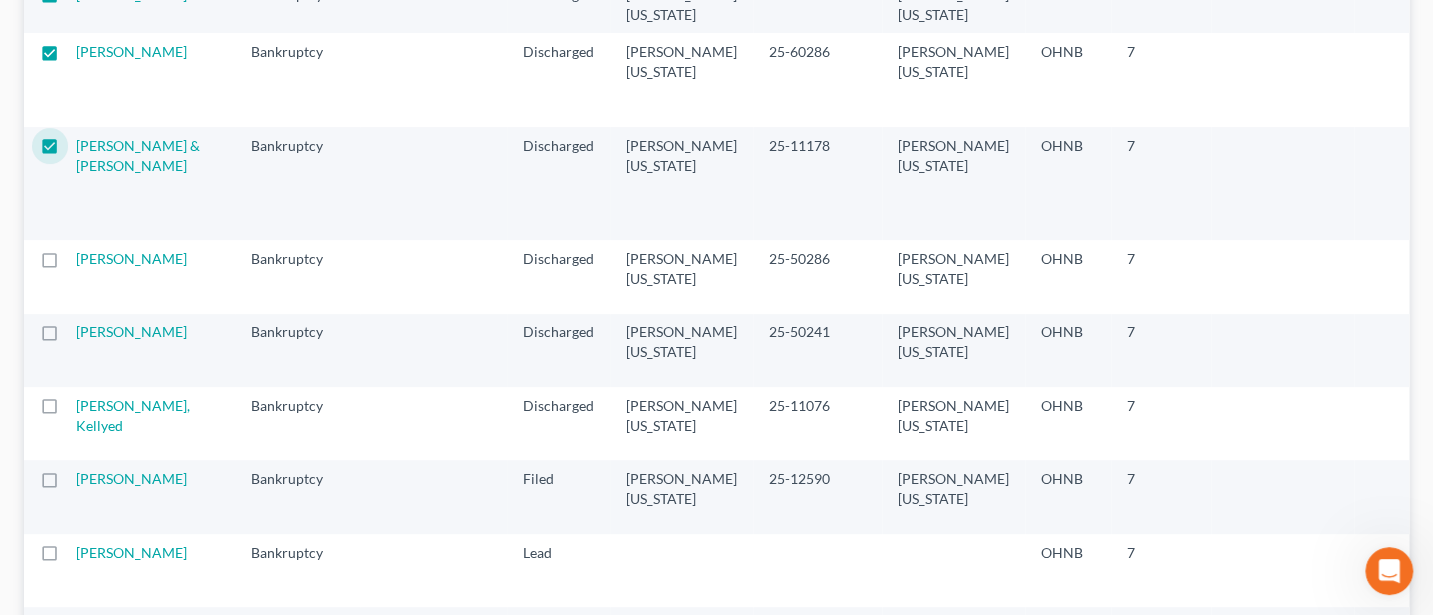 click at bounding box center (68, 264) 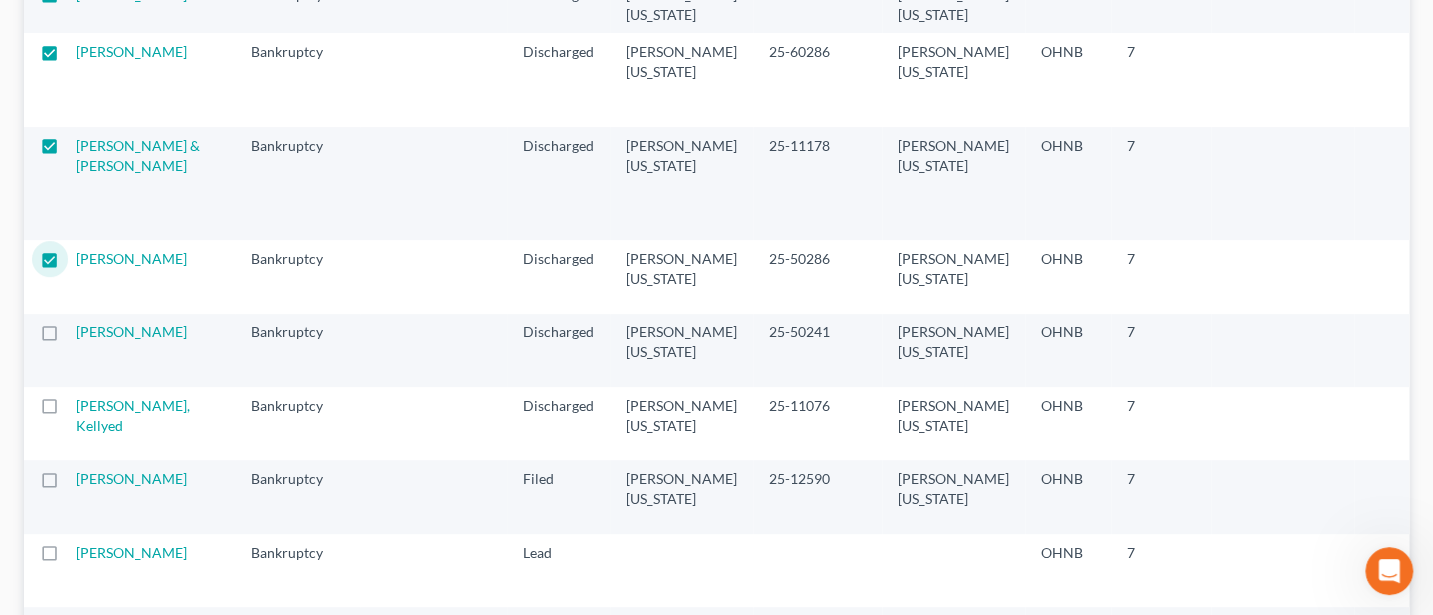 click at bounding box center [68, 337] 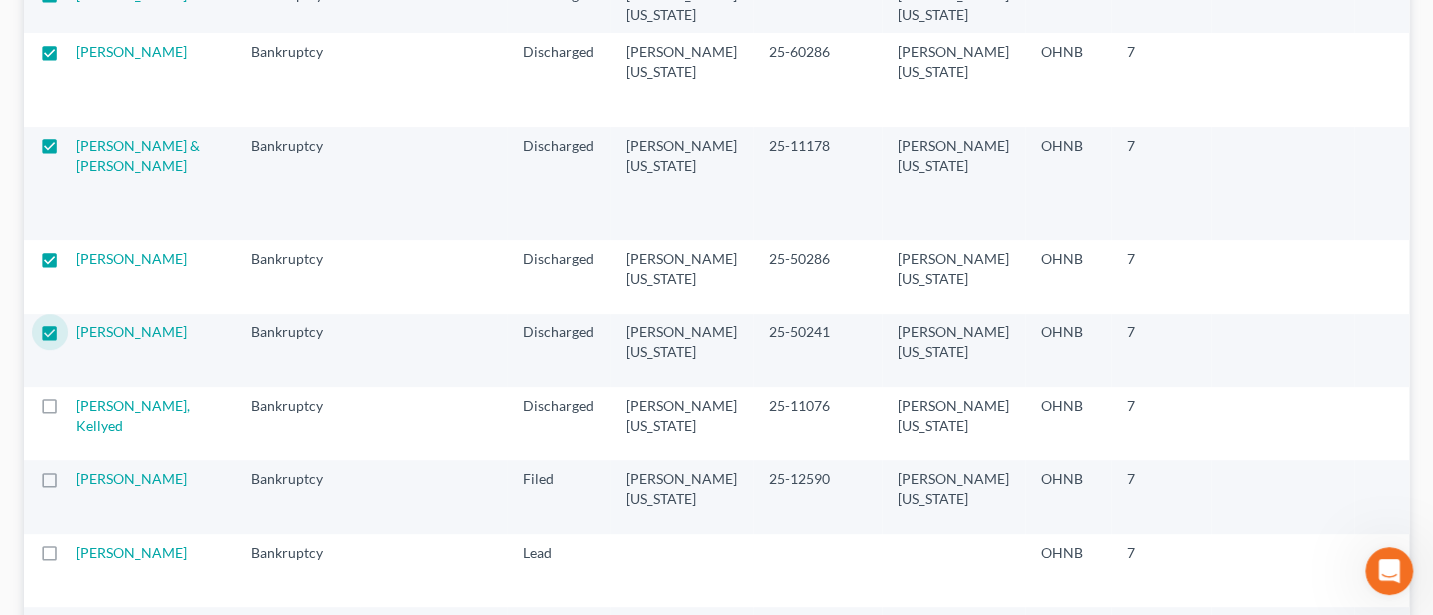 click at bounding box center (68, 411) 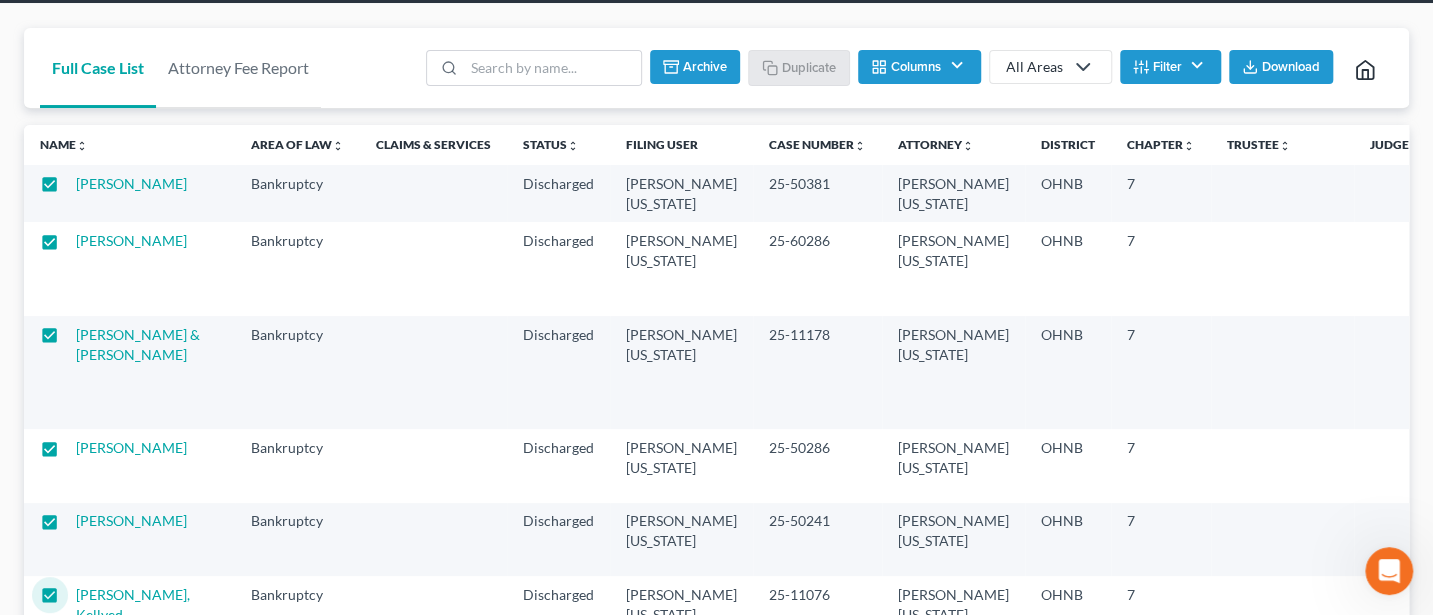 scroll, scrollTop: 0, scrollLeft: 0, axis: both 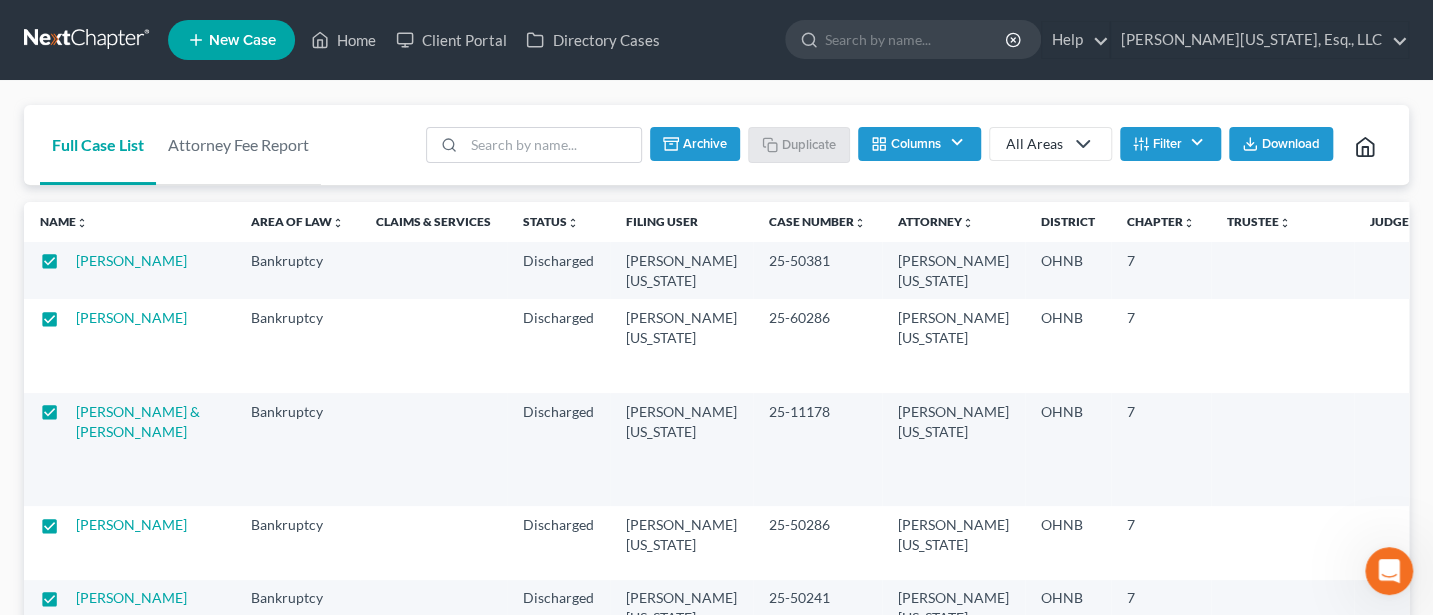 click on "Archive" at bounding box center (695, 144) 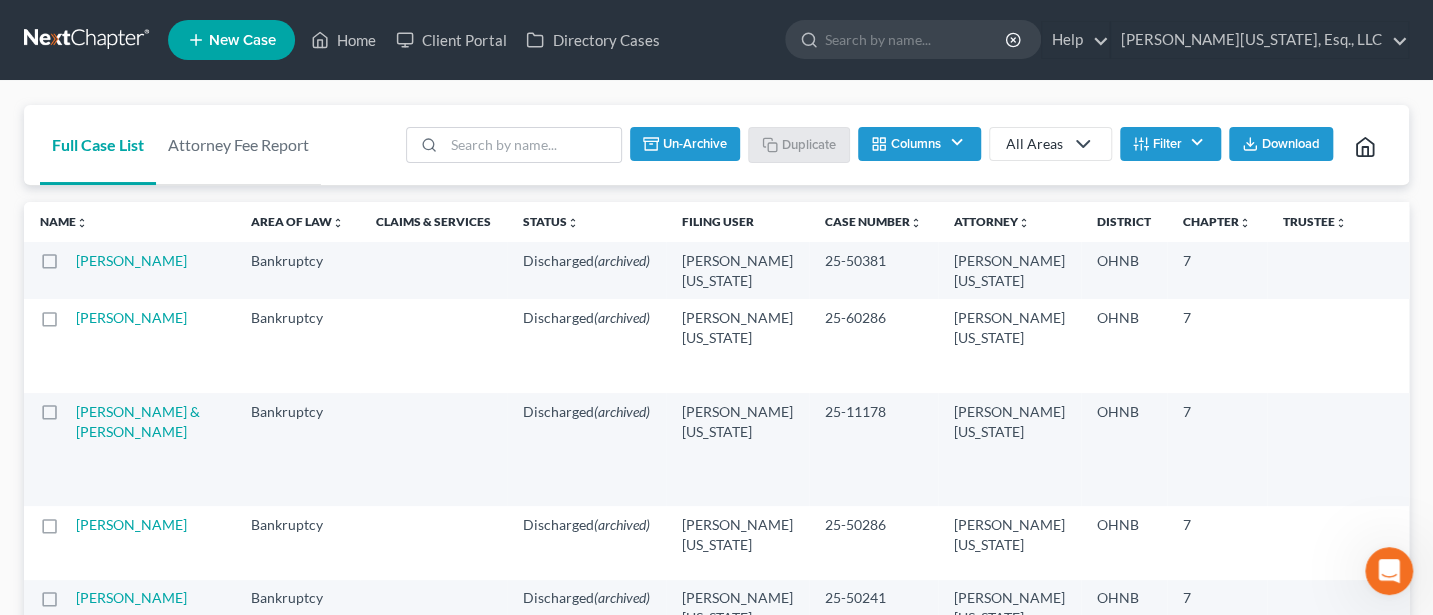 checkbox on "false" 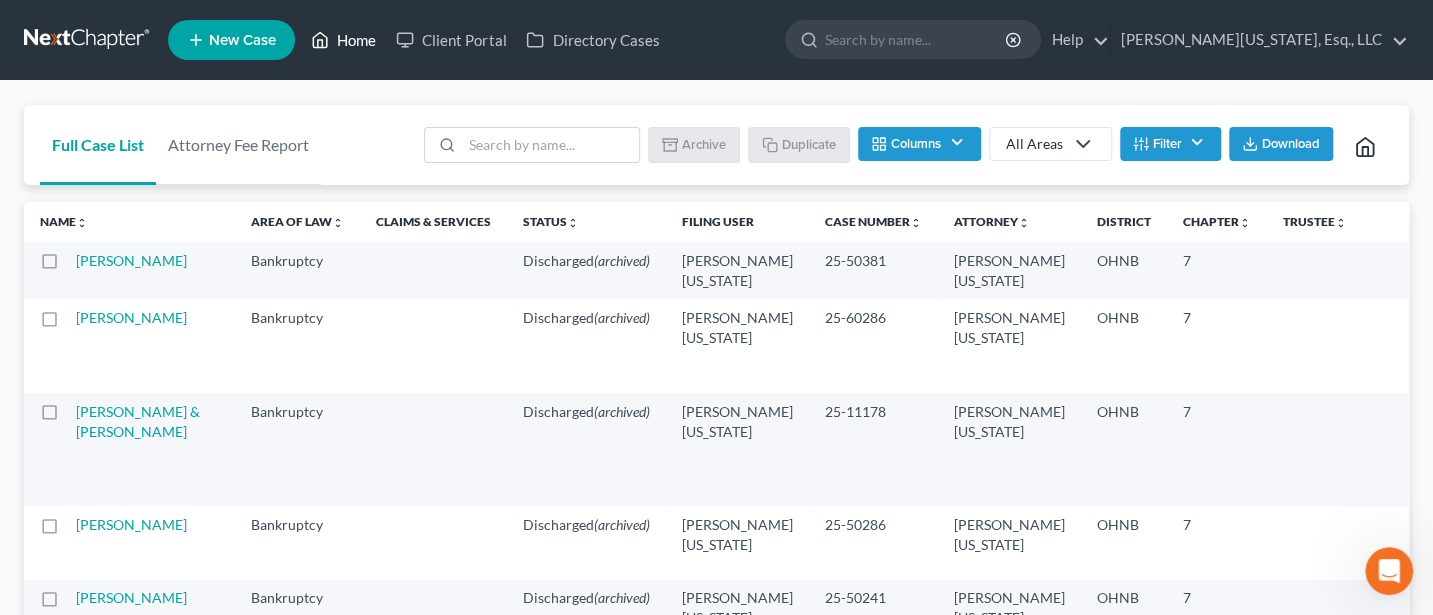 click on "Home" at bounding box center [343, 40] 